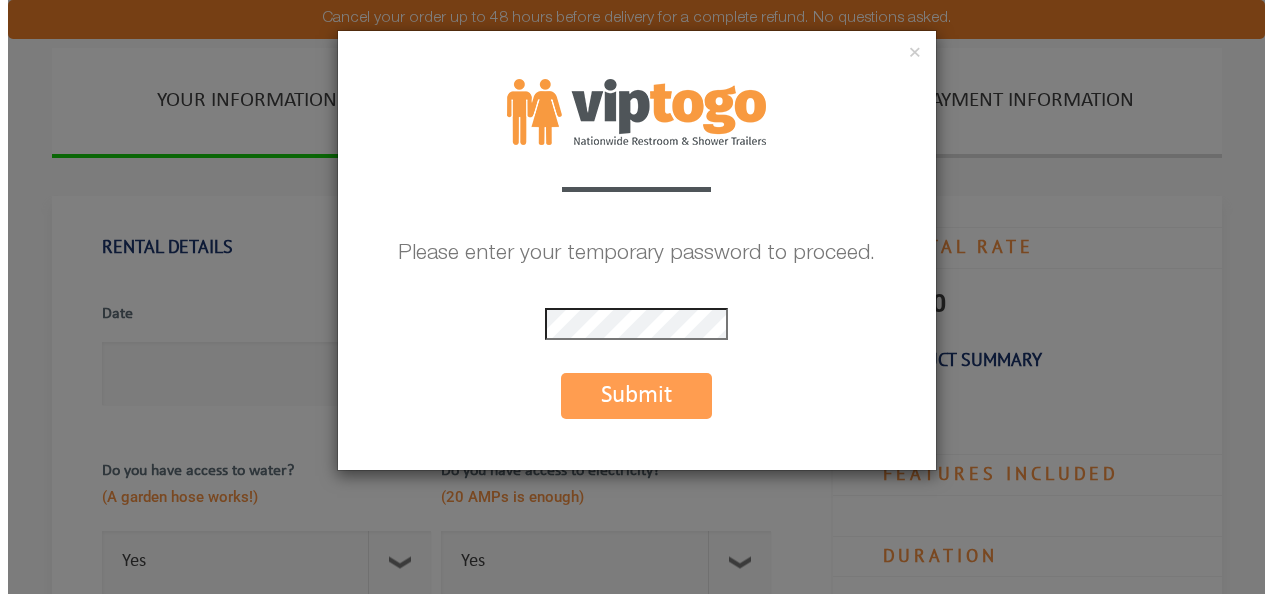 scroll, scrollTop: 0, scrollLeft: 0, axis: both 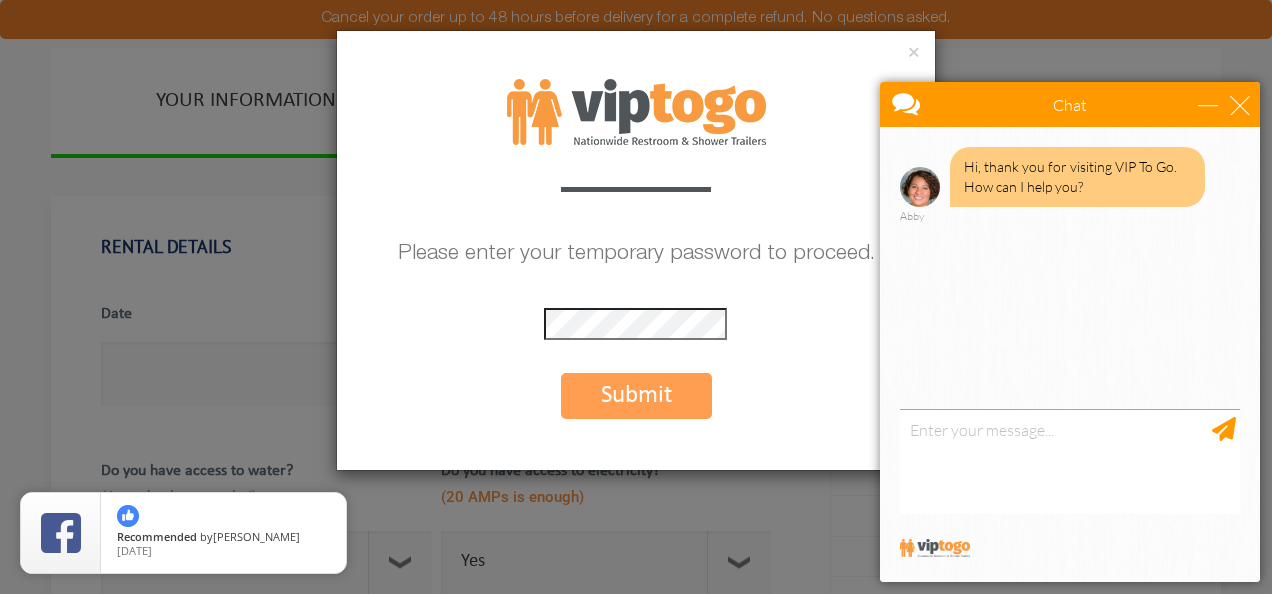 click on "Submit" at bounding box center [636, 396] 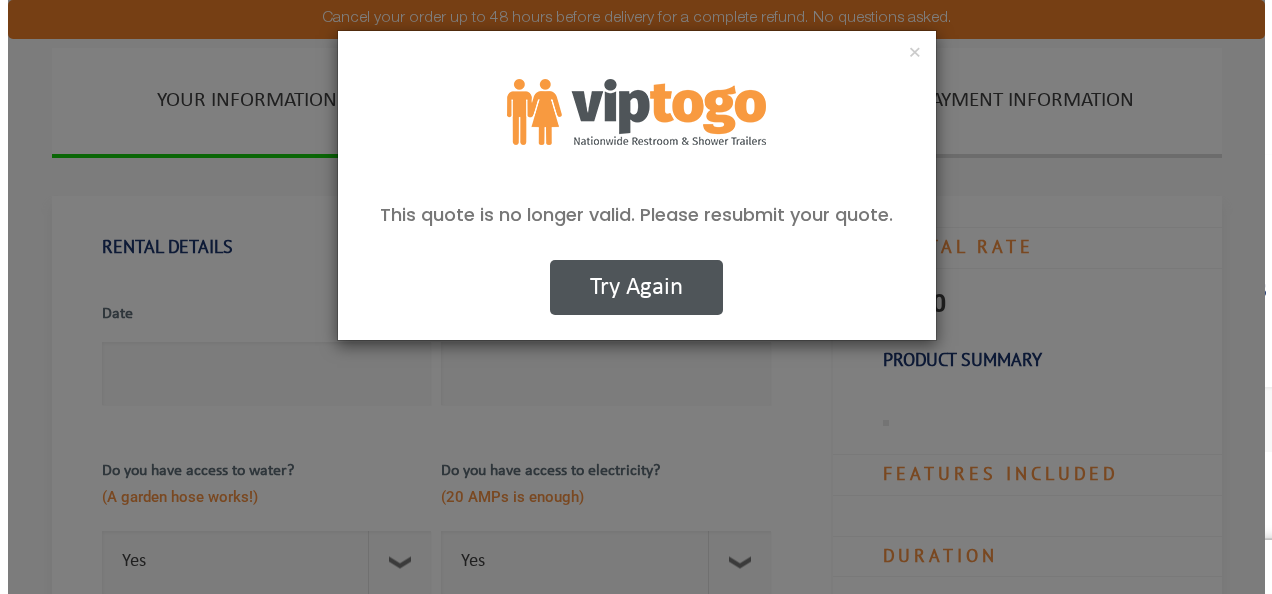 scroll, scrollTop: 0, scrollLeft: 0, axis: both 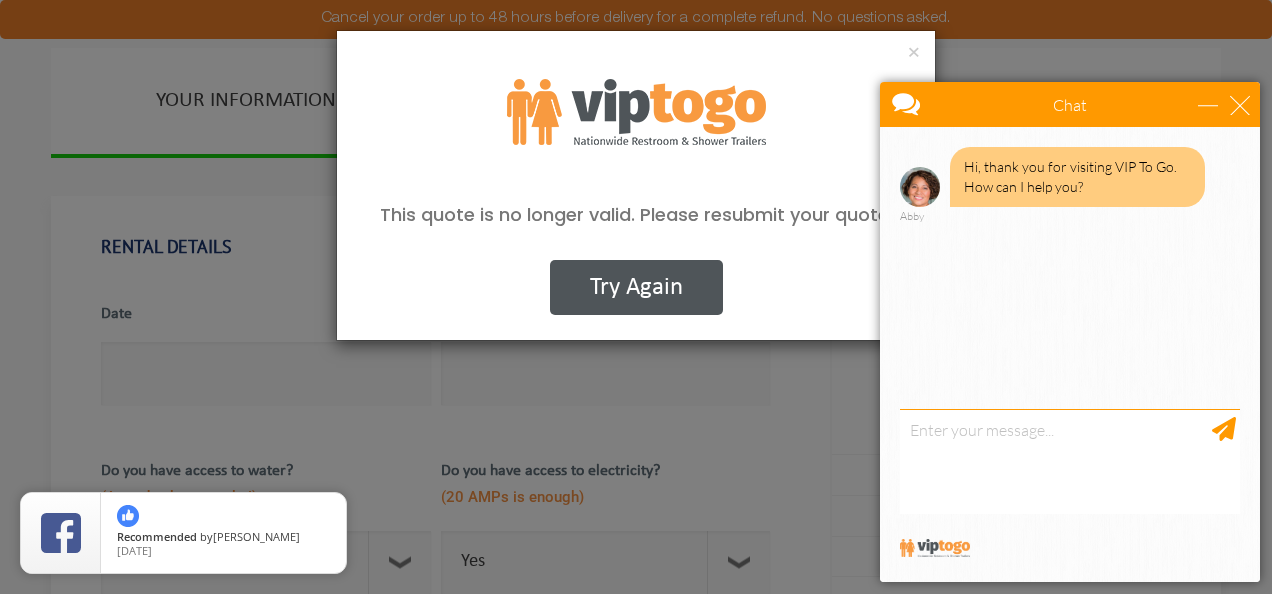 click on "Try Again" at bounding box center [636, 288] 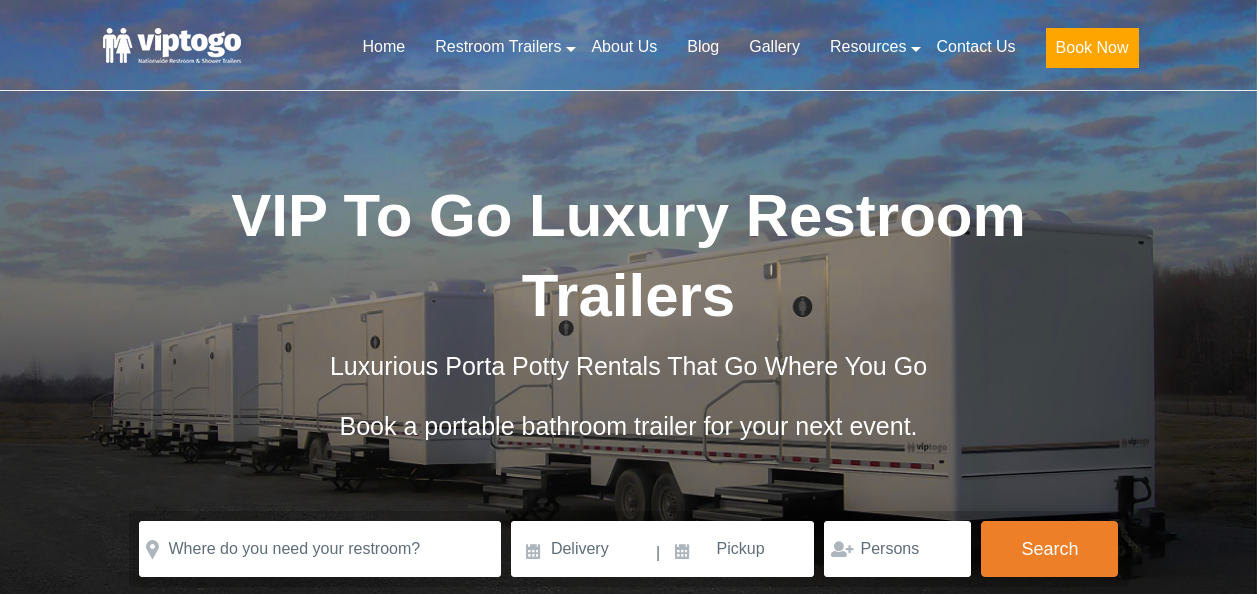 scroll, scrollTop: 0, scrollLeft: 0, axis: both 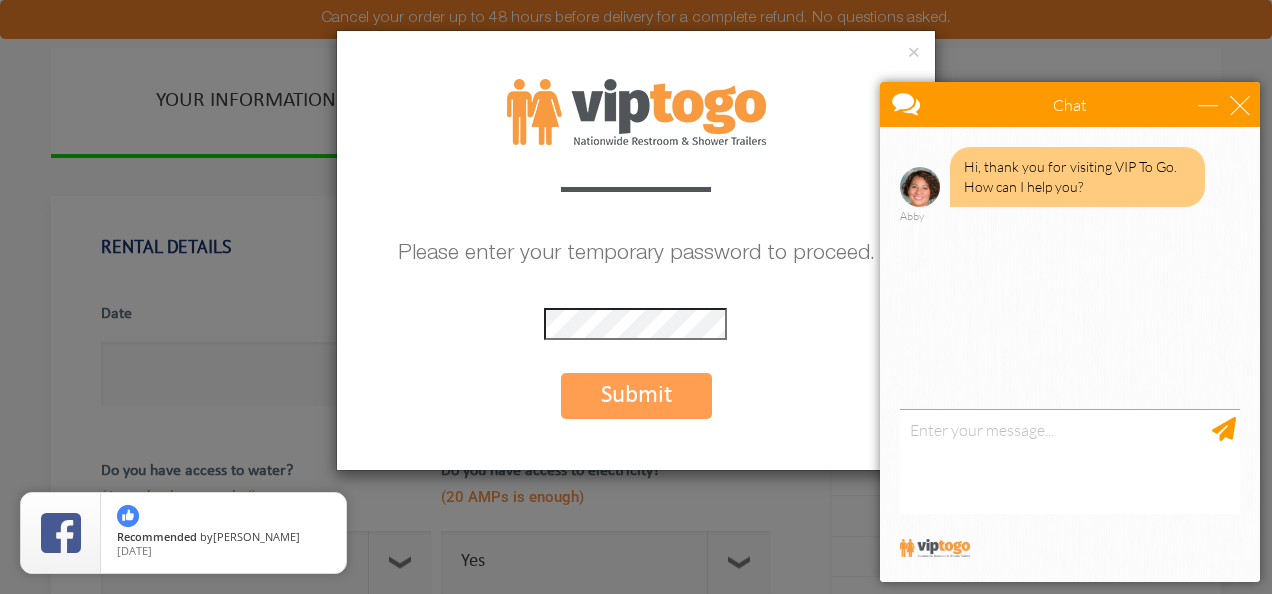 click on "Submit" at bounding box center (636, 396) 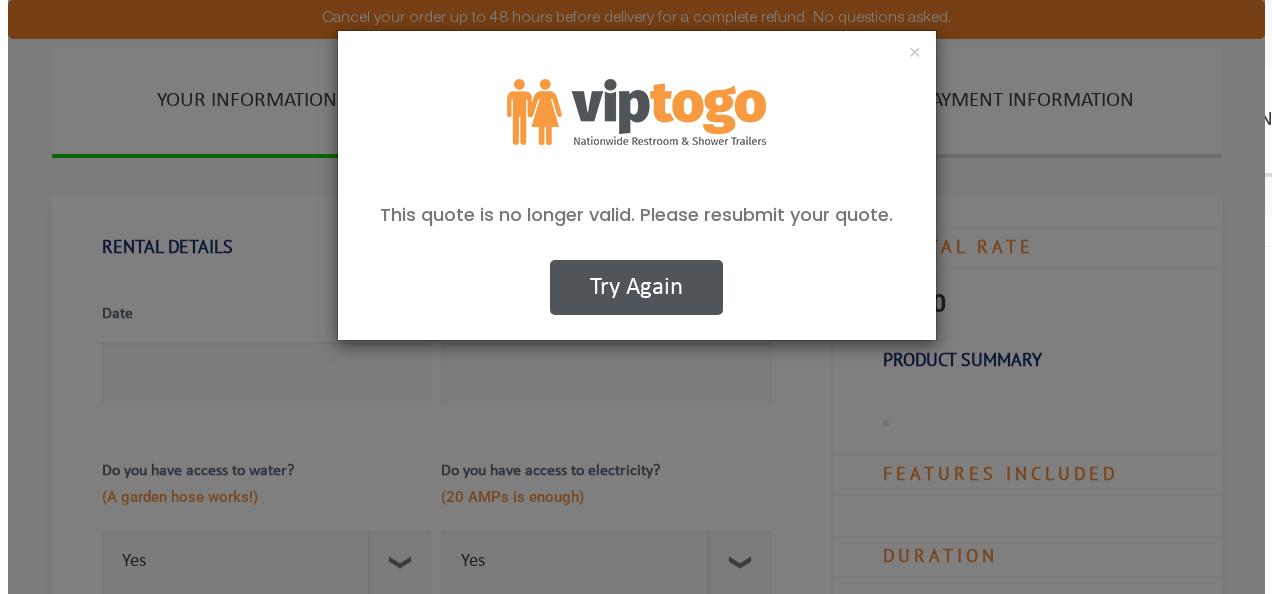 scroll, scrollTop: 0, scrollLeft: 0, axis: both 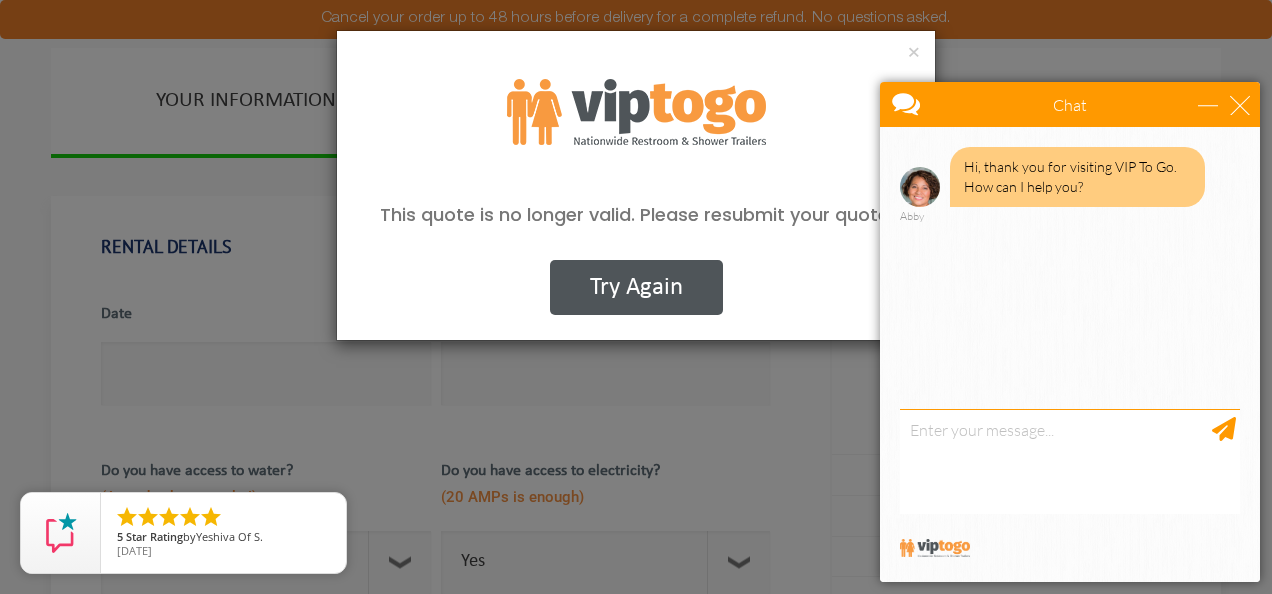 click on "Try Again" at bounding box center (636, 288) 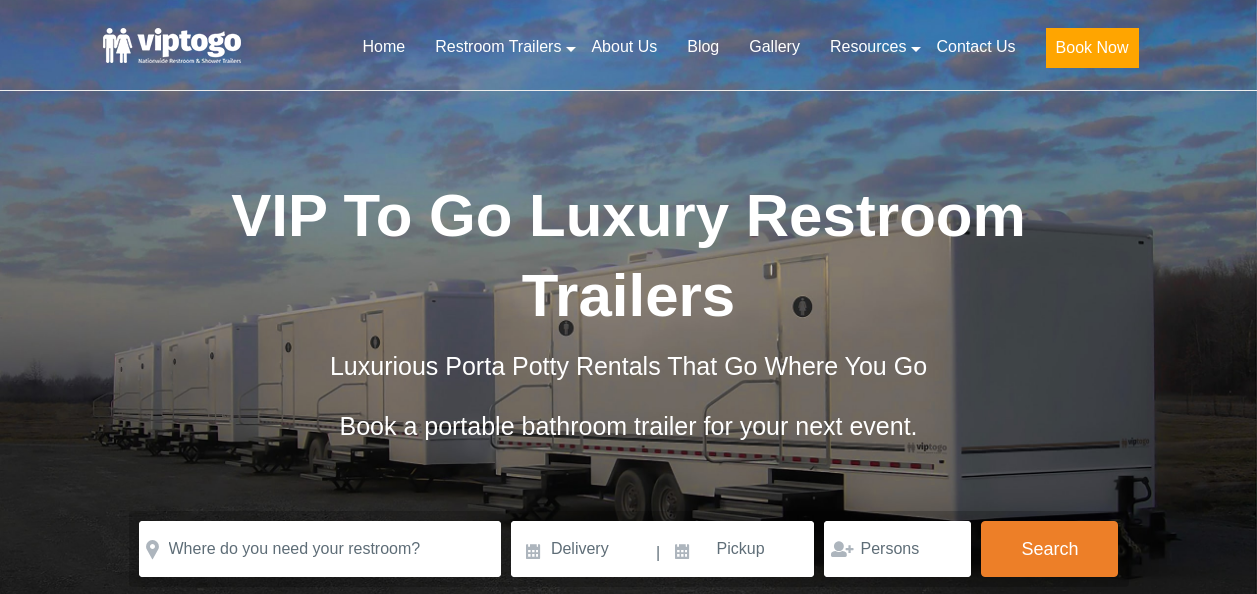 scroll, scrollTop: 0, scrollLeft: 0, axis: both 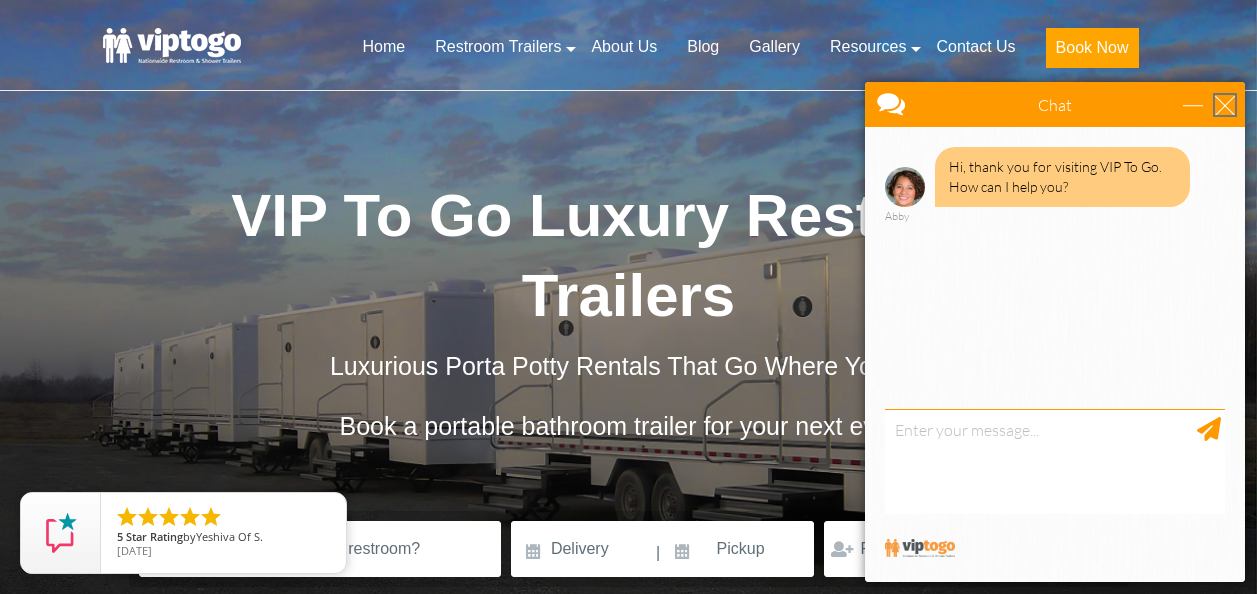 click at bounding box center (1225, 105) 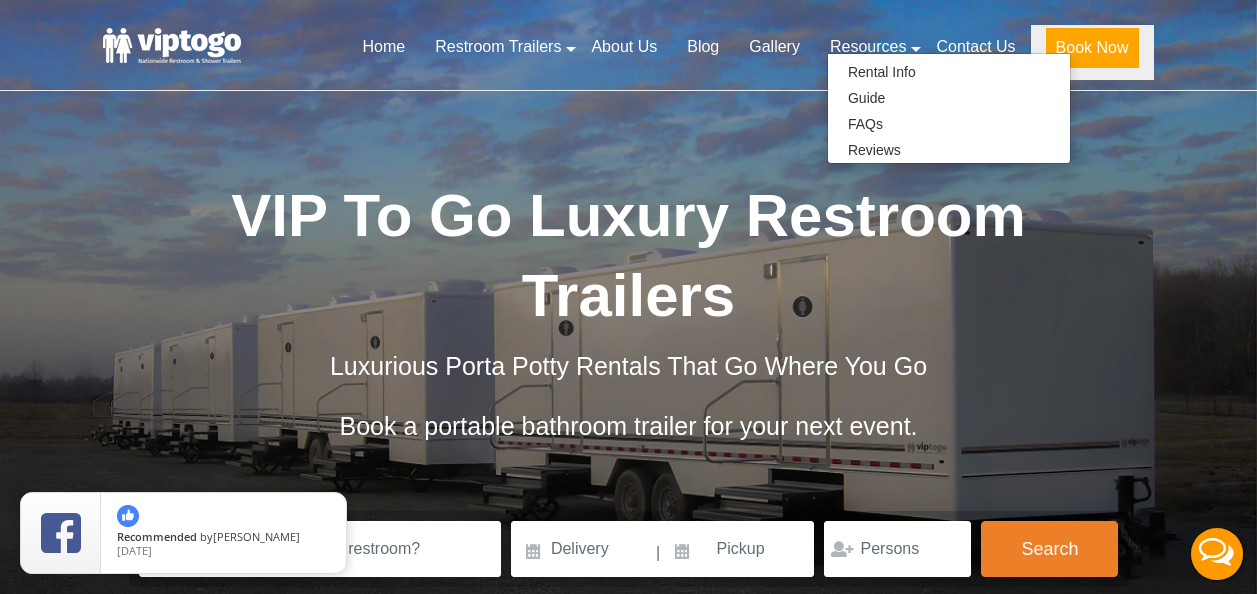 click on "Book Now" at bounding box center (1092, 48) 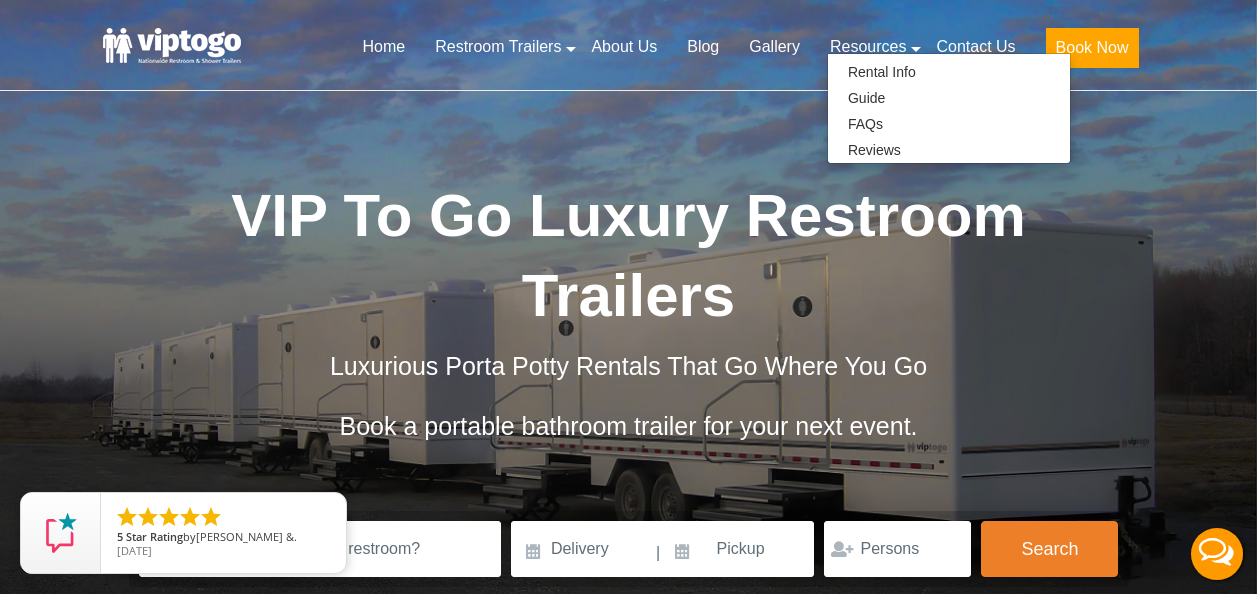 scroll, scrollTop: 284, scrollLeft: 0, axis: vertical 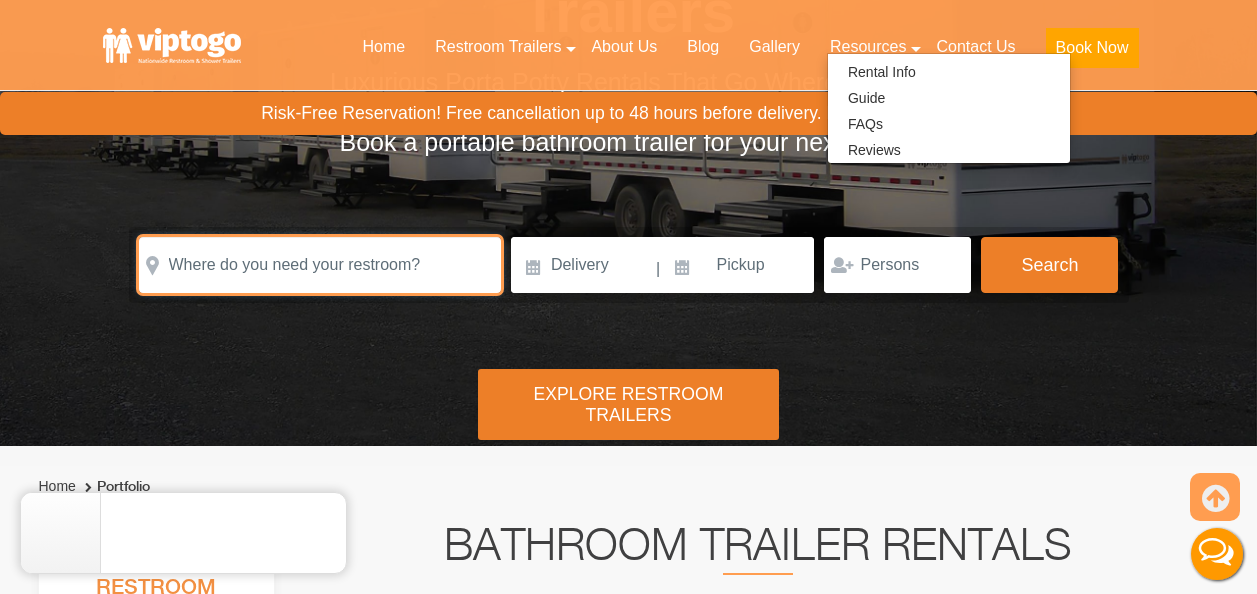 click at bounding box center [320, 265] 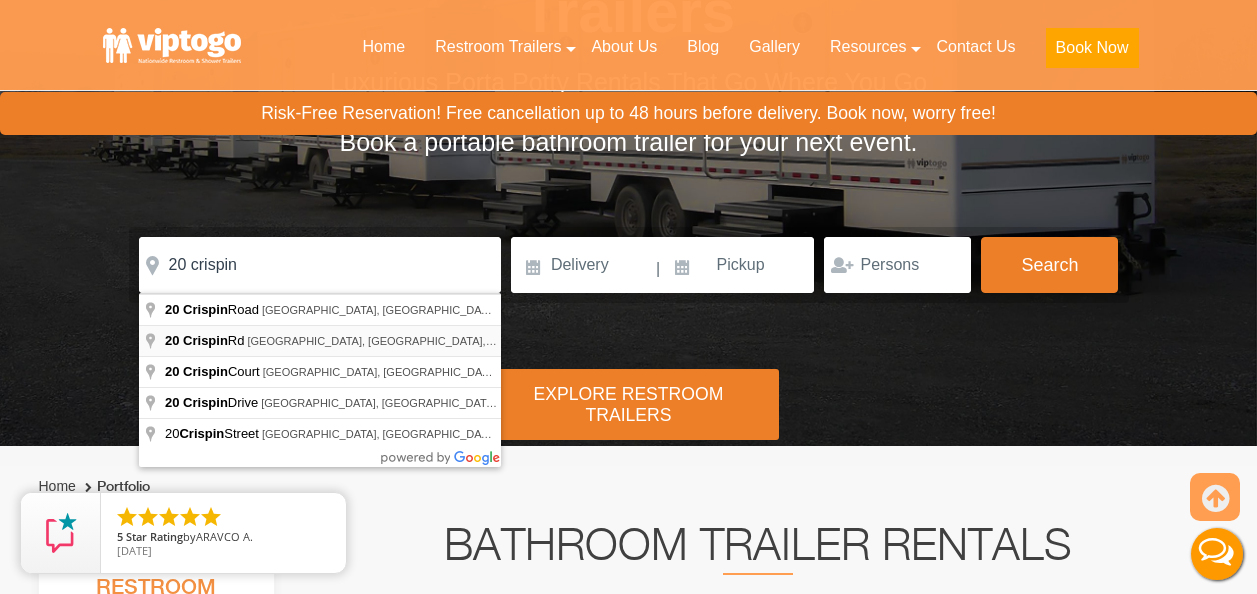 type on "20 Crispin Rd, Highlands, NJ, USA" 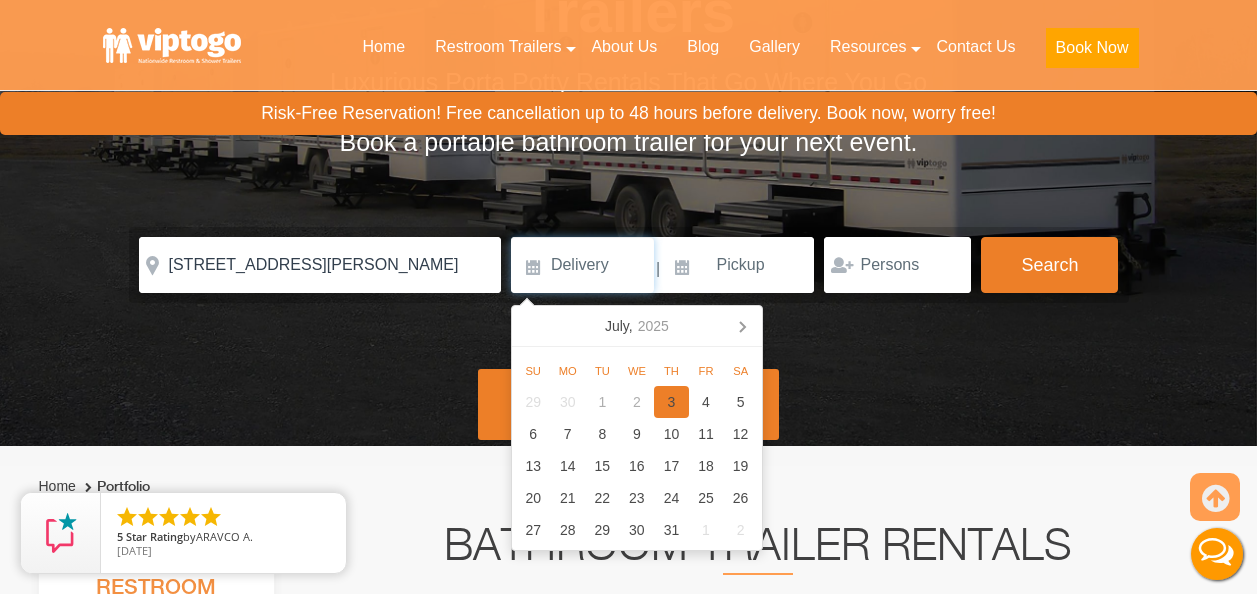 click on "3" at bounding box center [671, 402] 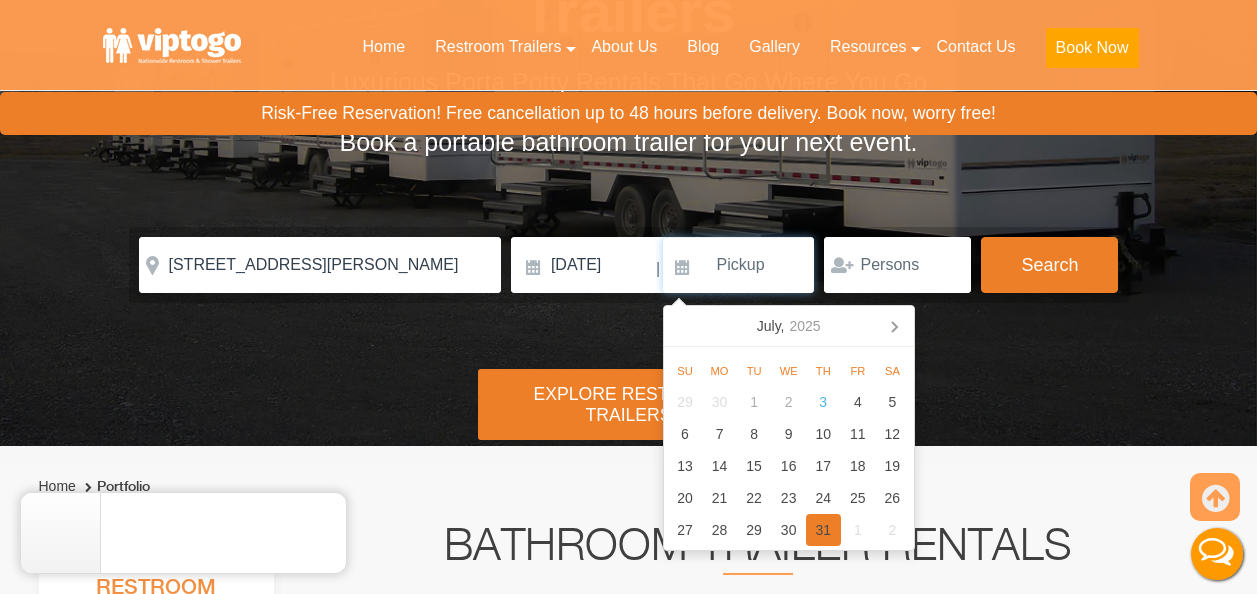 click on "31" at bounding box center [823, 530] 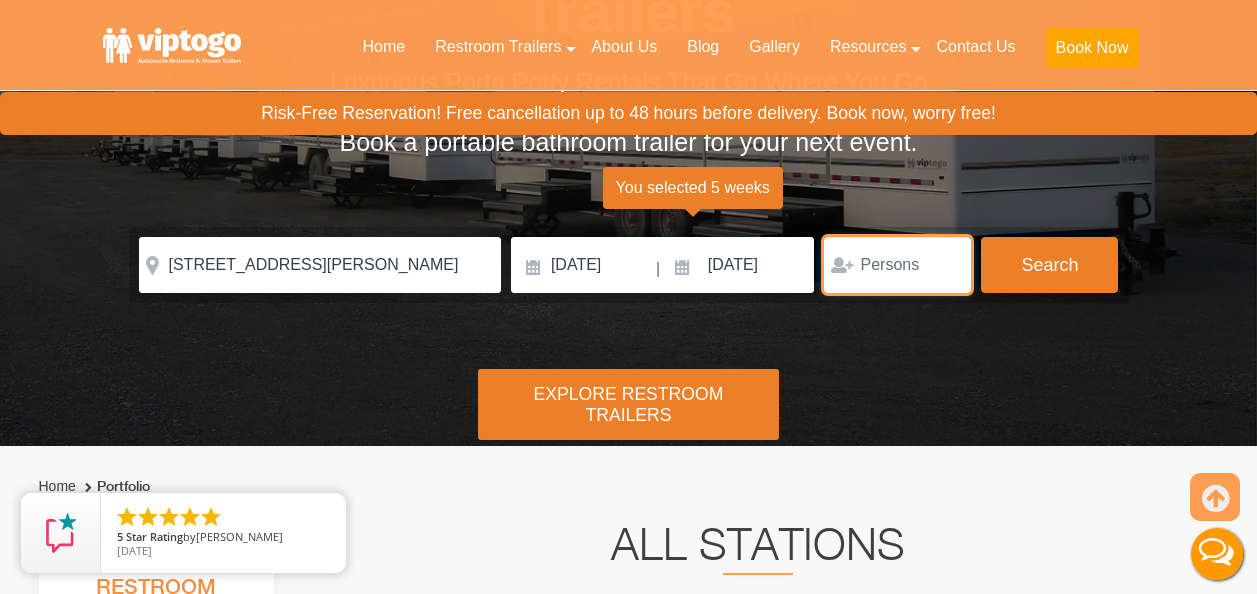 scroll, scrollTop: 0, scrollLeft: 0, axis: both 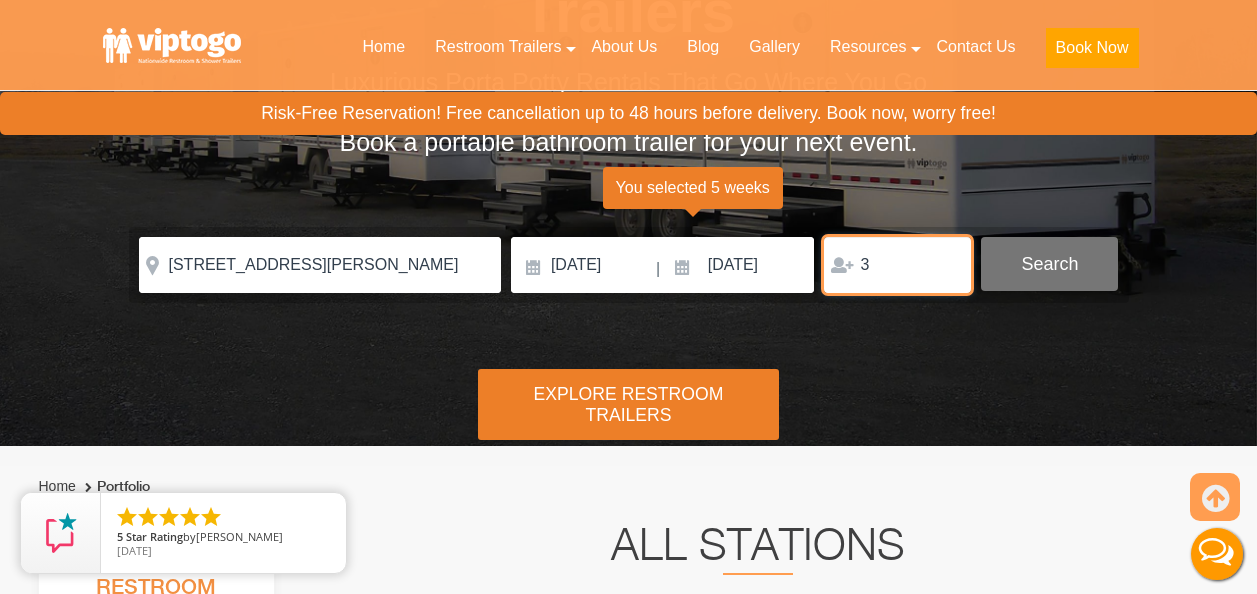 type on "3" 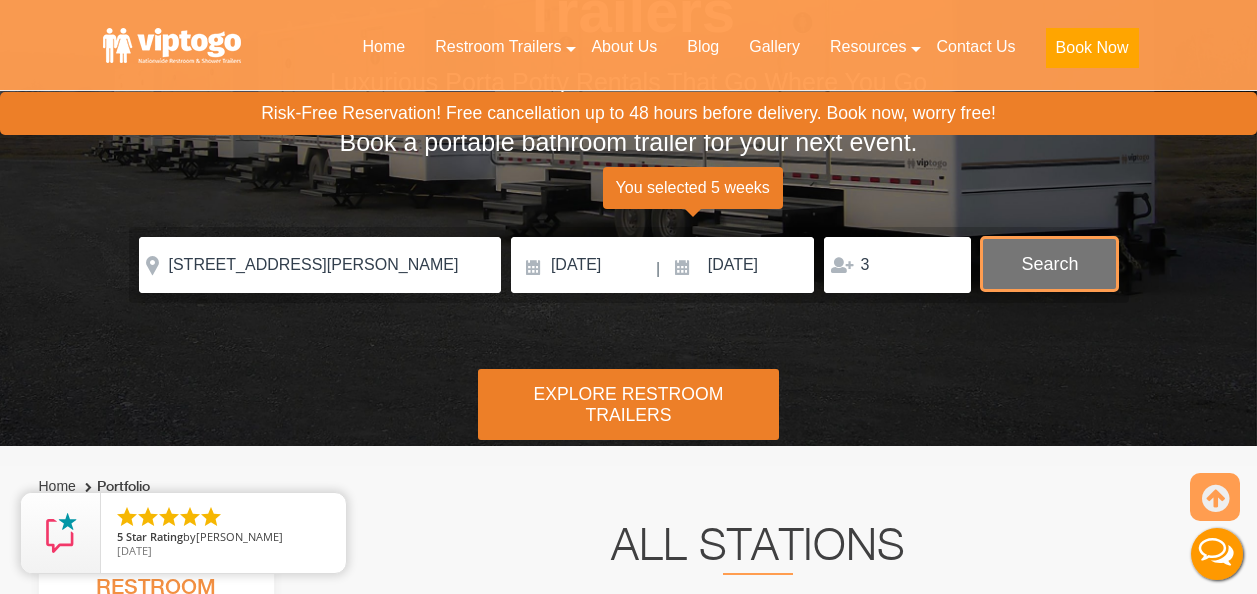 click on "Search" at bounding box center [1049, 264] 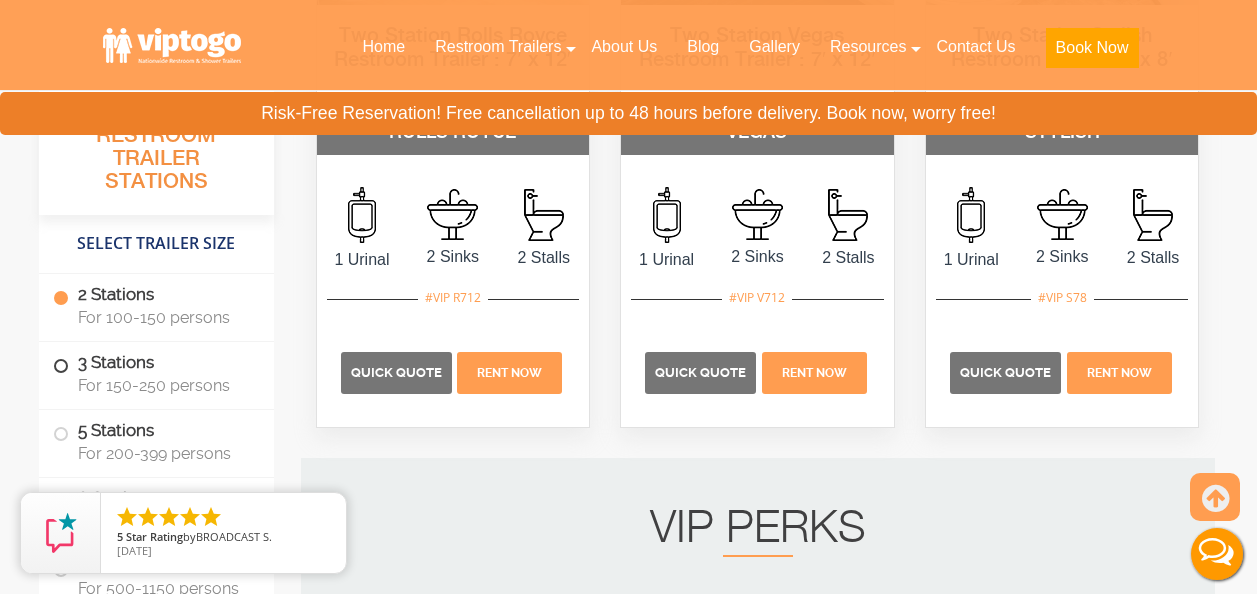scroll, scrollTop: 1316, scrollLeft: 0, axis: vertical 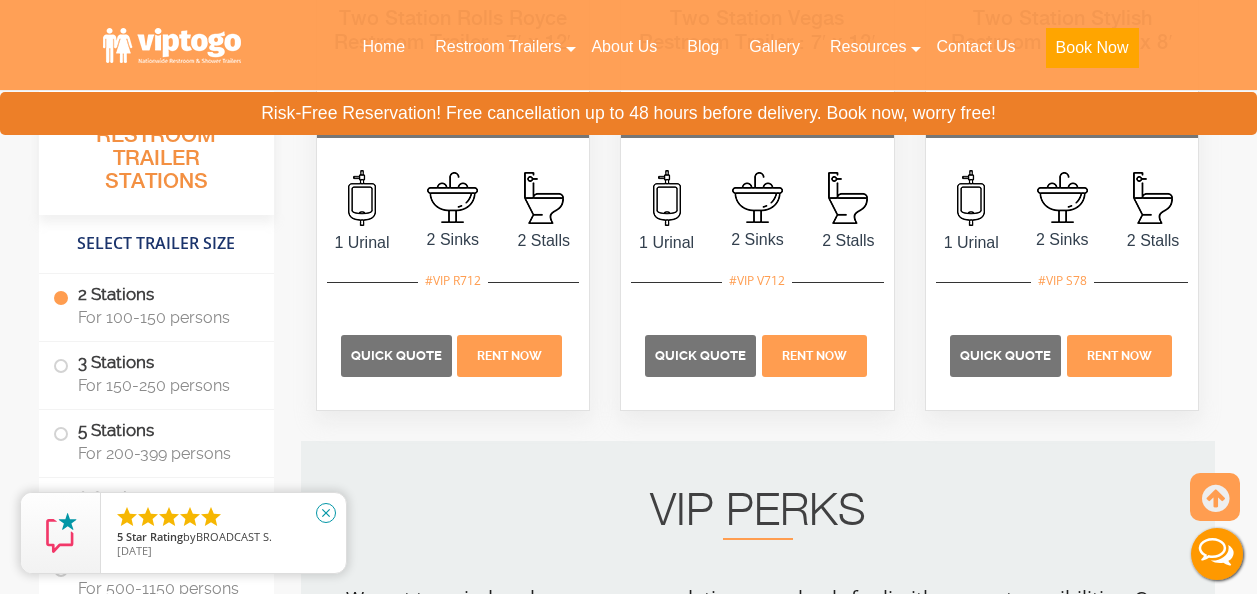 click on "close" at bounding box center (326, 513) 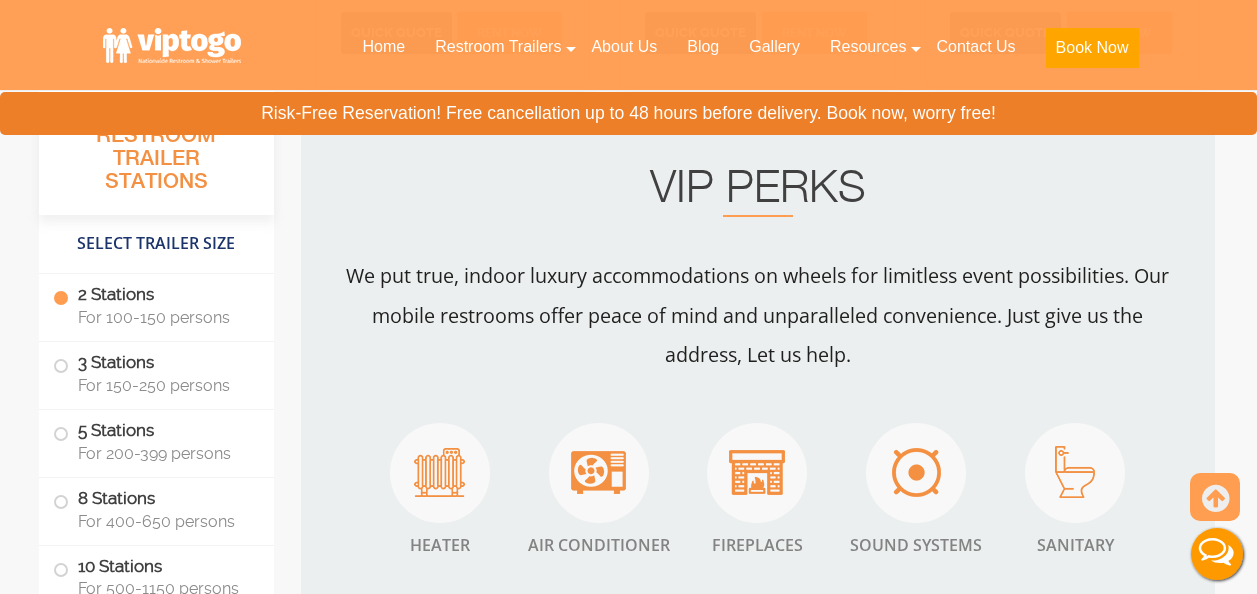 scroll, scrollTop: 1645, scrollLeft: 0, axis: vertical 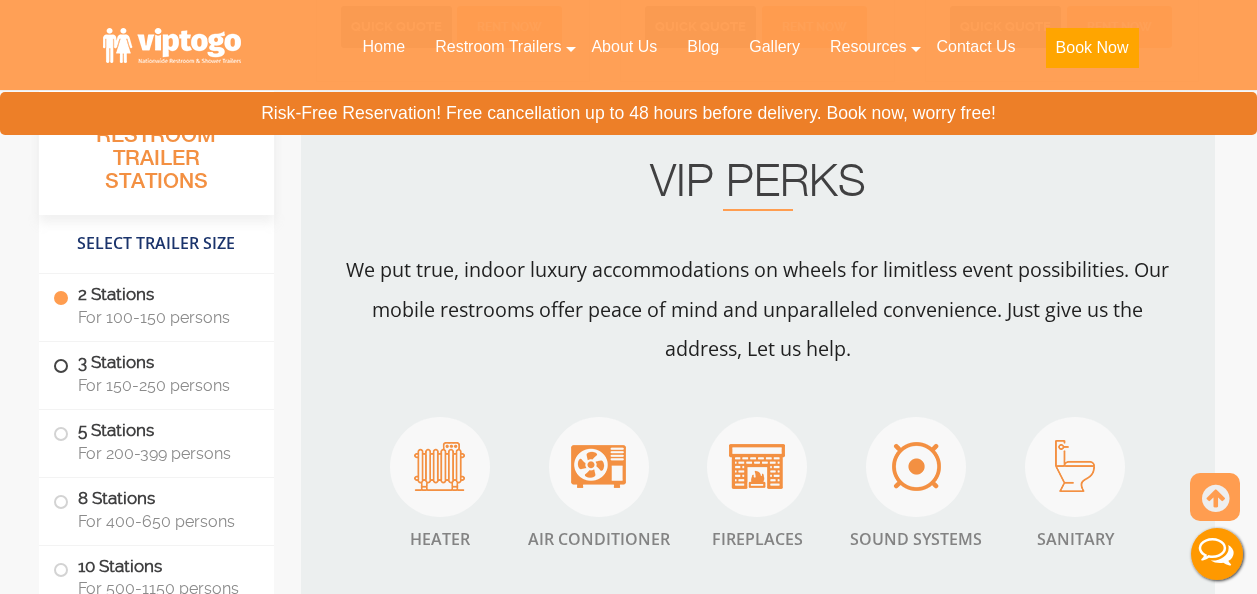 click on "3 Stations
For 150-250 persons" at bounding box center [156, 373] 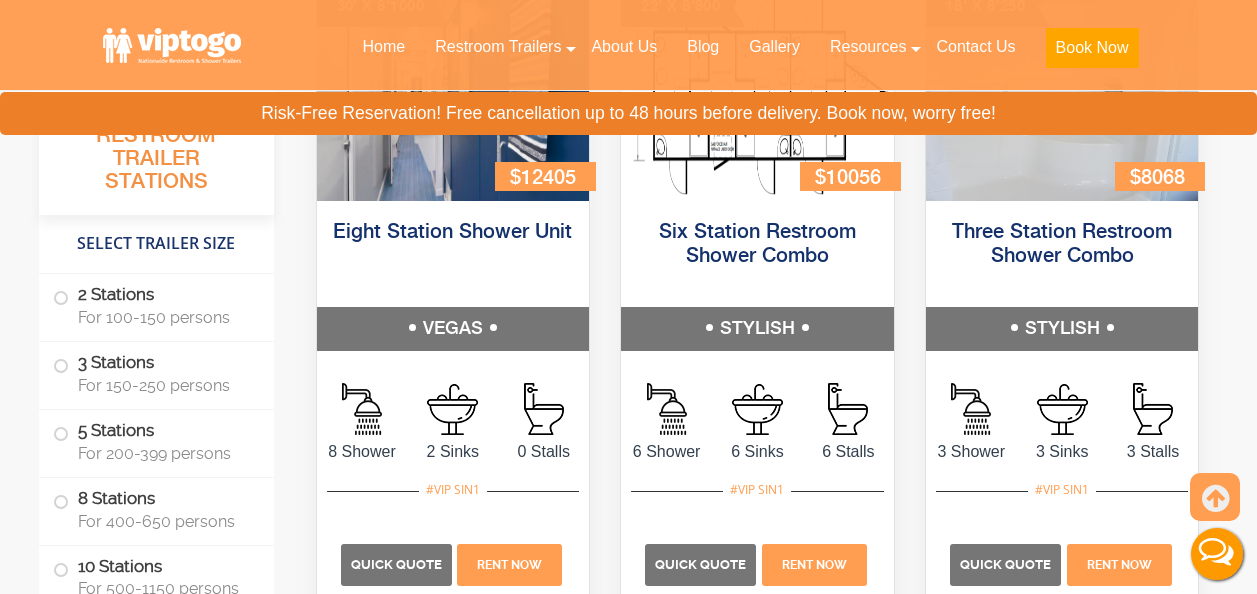 scroll, scrollTop: 8834, scrollLeft: 0, axis: vertical 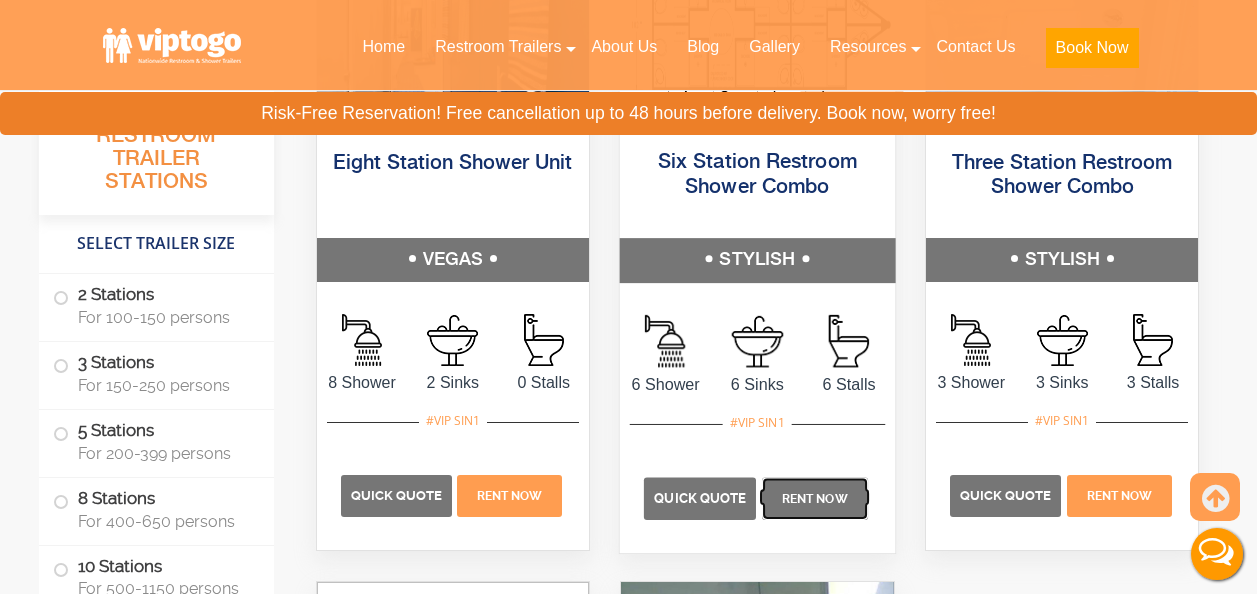 click on "Rent Now" at bounding box center (815, 499) 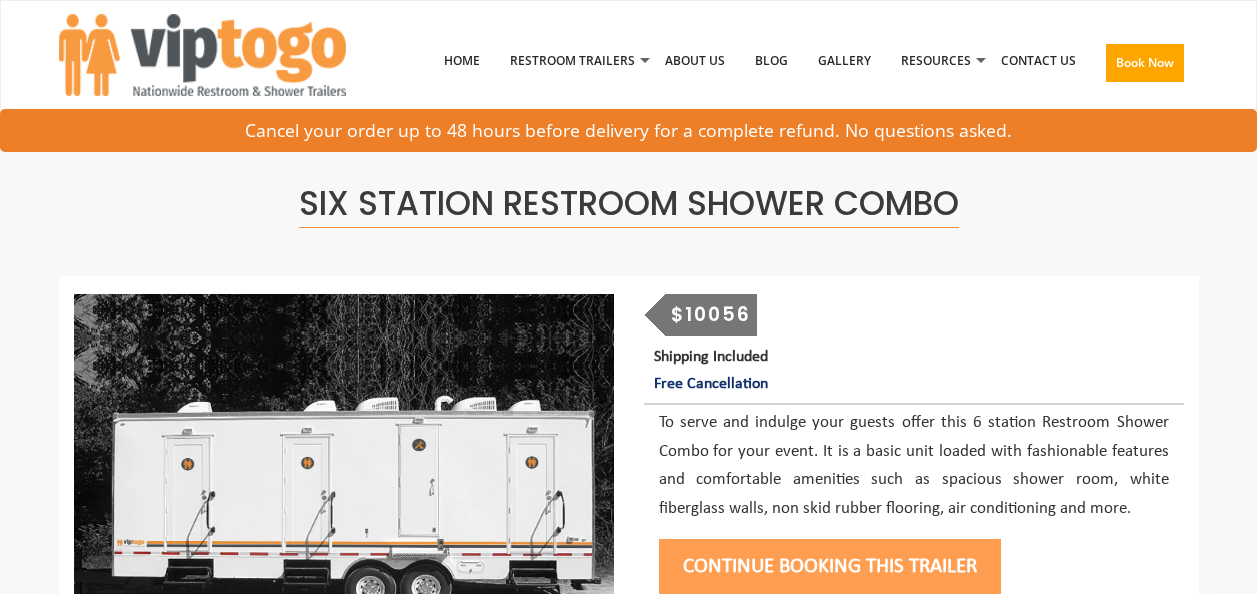 scroll, scrollTop: 0, scrollLeft: 0, axis: both 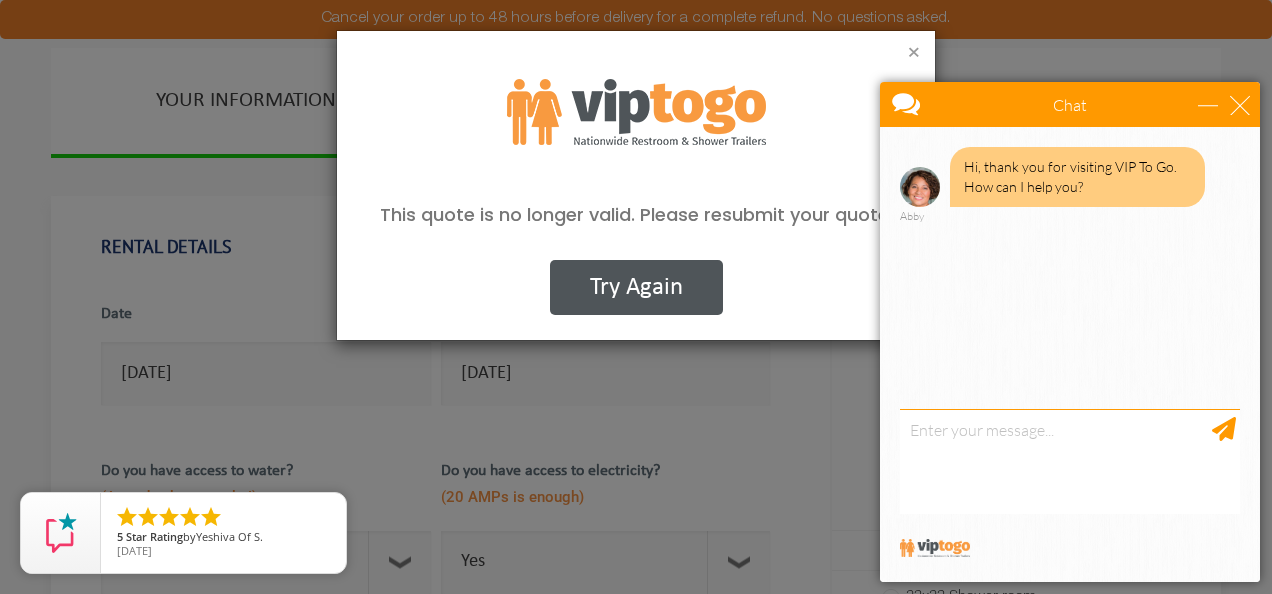click on "×" at bounding box center (914, 54) 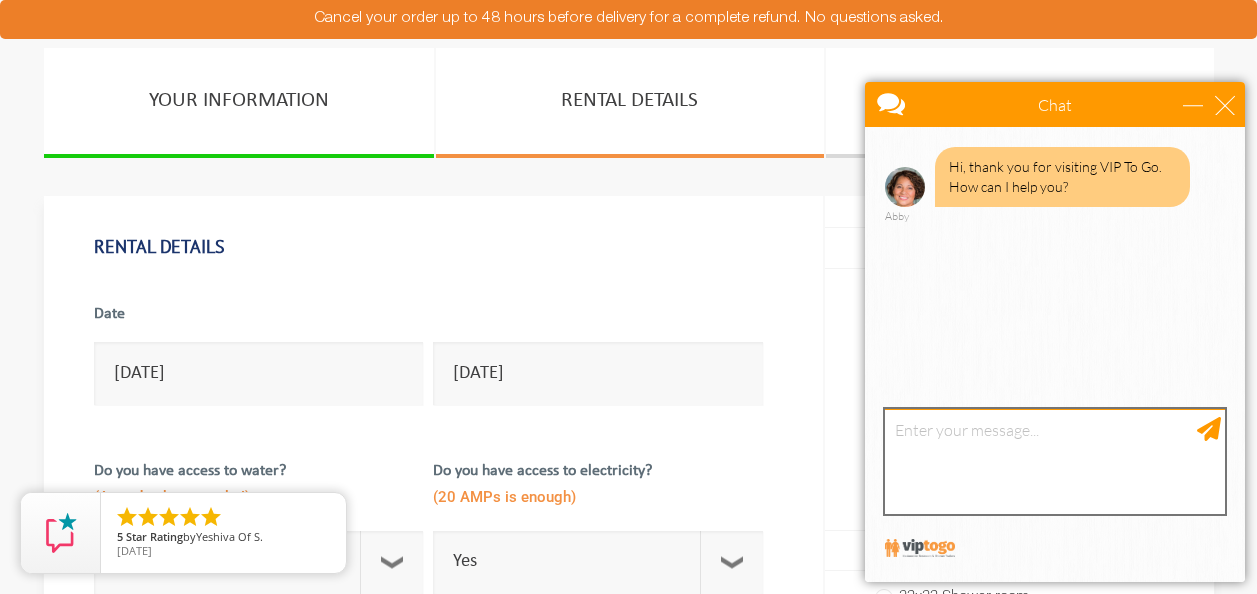 click at bounding box center (1055, 461) 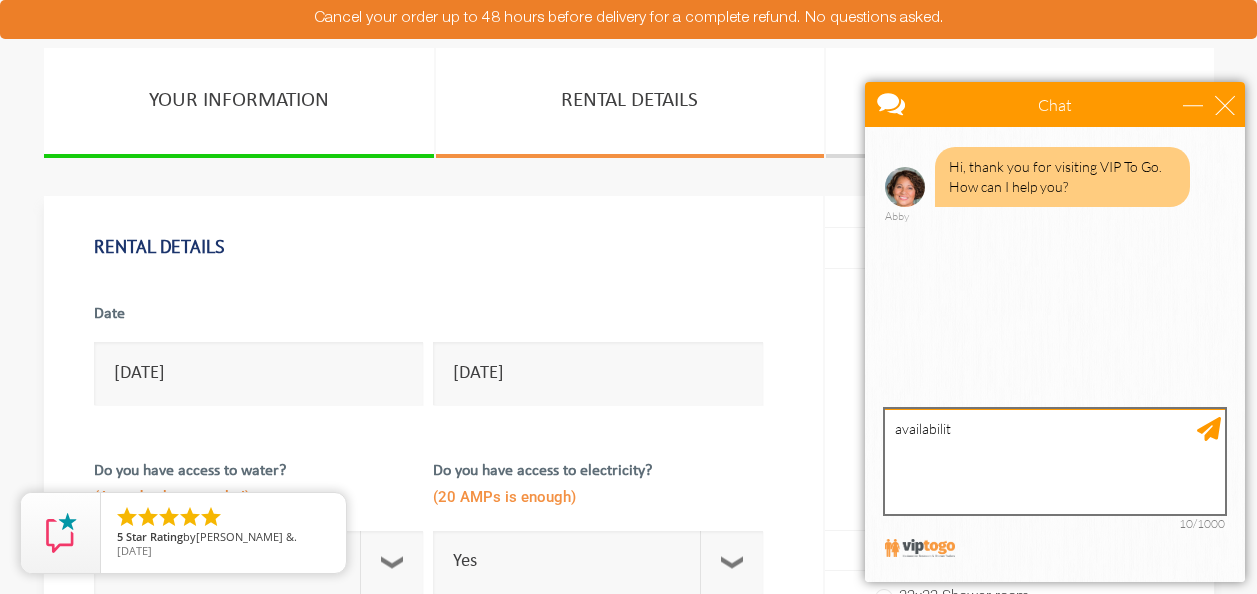 type on "availability" 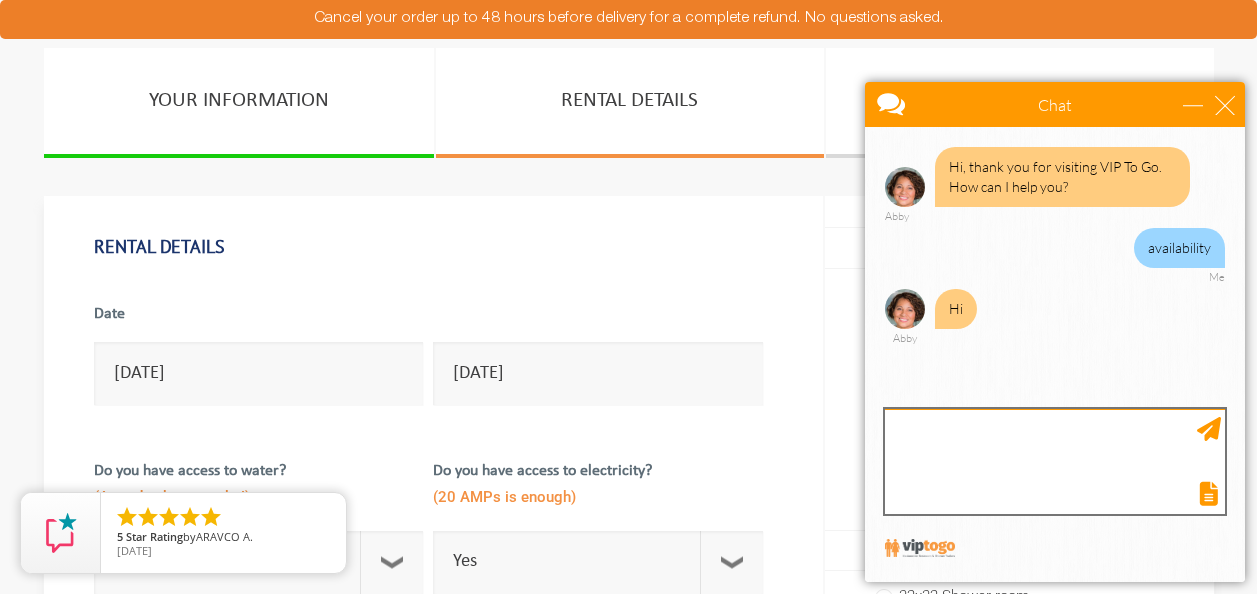 scroll, scrollTop: 0, scrollLeft: 0, axis: both 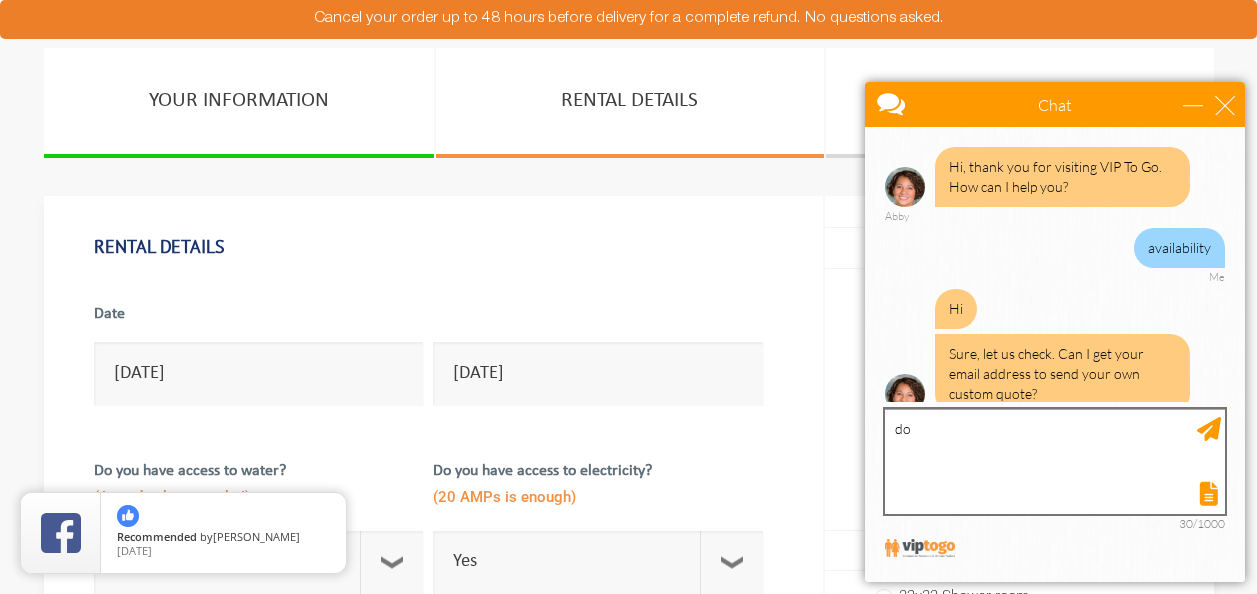 type on "d" 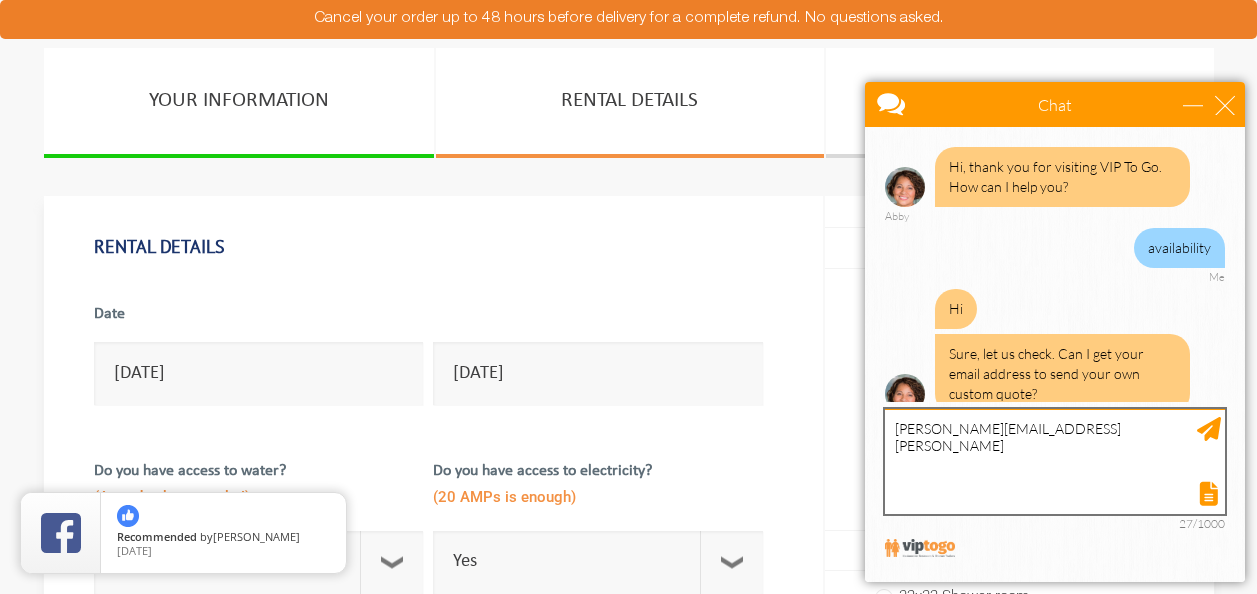 type on "[PERSON_NAME][EMAIL_ADDRESS][PERSON_NAME][DOMAIN_NAME]" 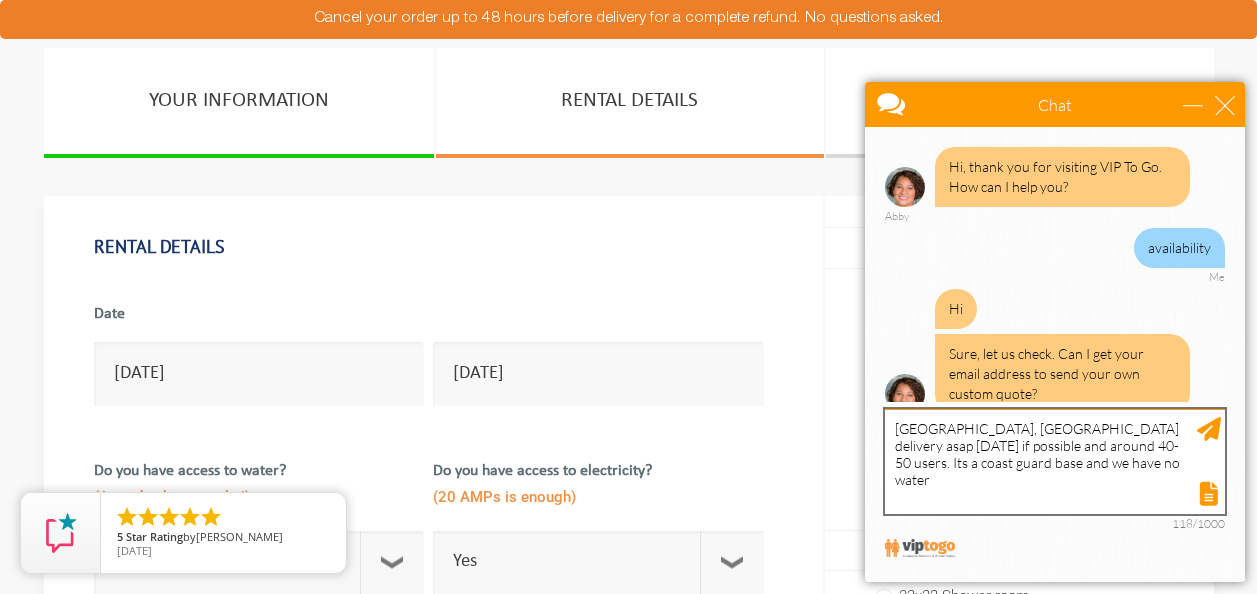 type on "[GEOGRAPHIC_DATA], [GEOGRAPHIC_DATA] delivery asap [DATE] if possible and around 40-50 users. Its a coast guard base and we have no water" 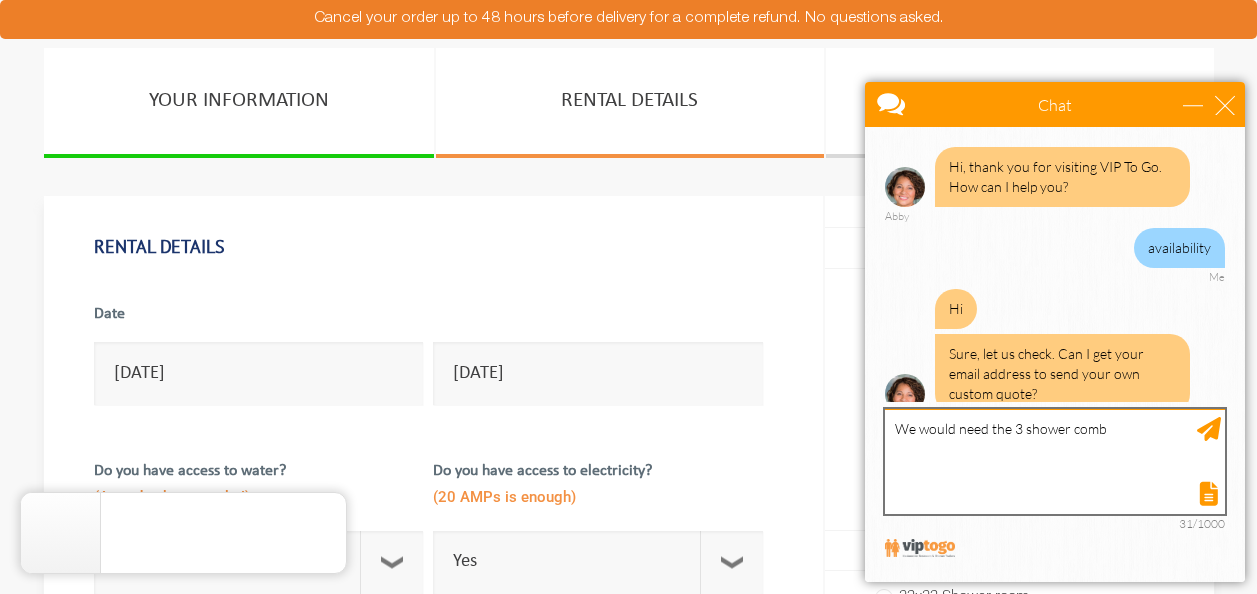 type on "We would need the 3 shower combo" 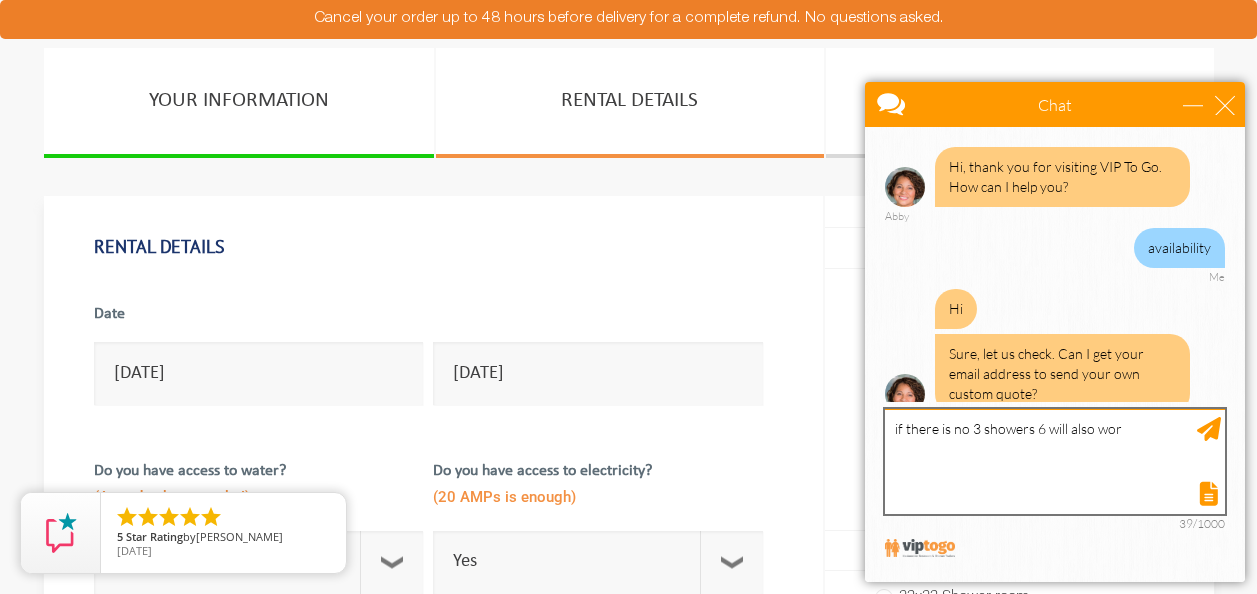 type on "if there is no 3 showers 6 will also work" 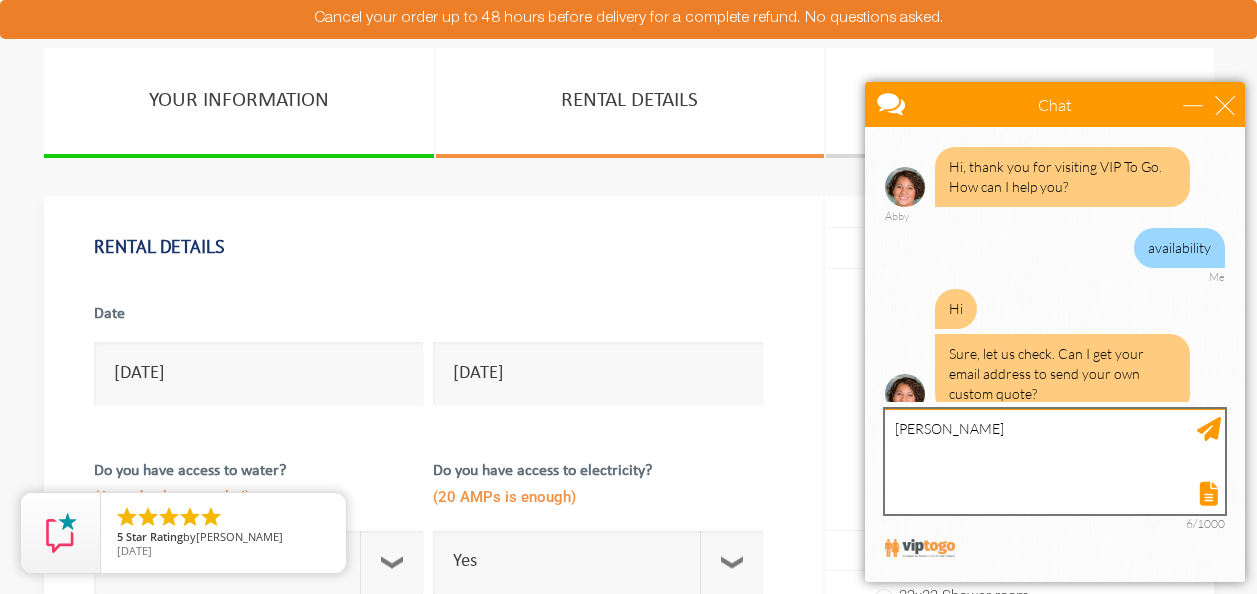 scroll, scrollTop: 0, scrollLeft: 0, axis: both 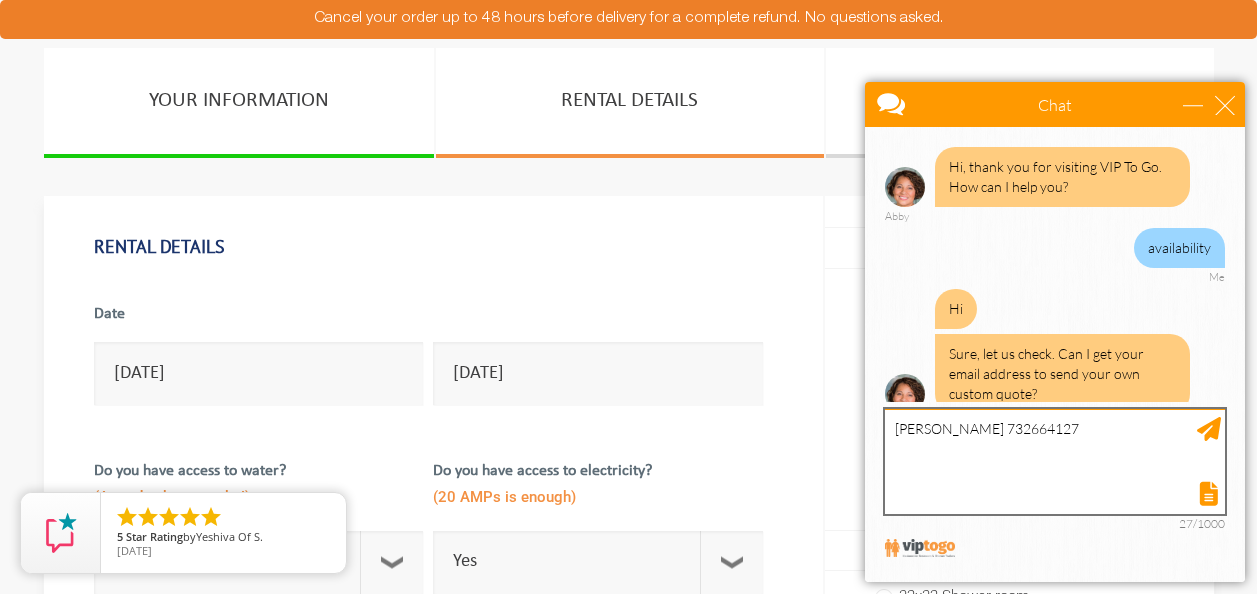 type on "[PERSON_NAME] 7326641276" 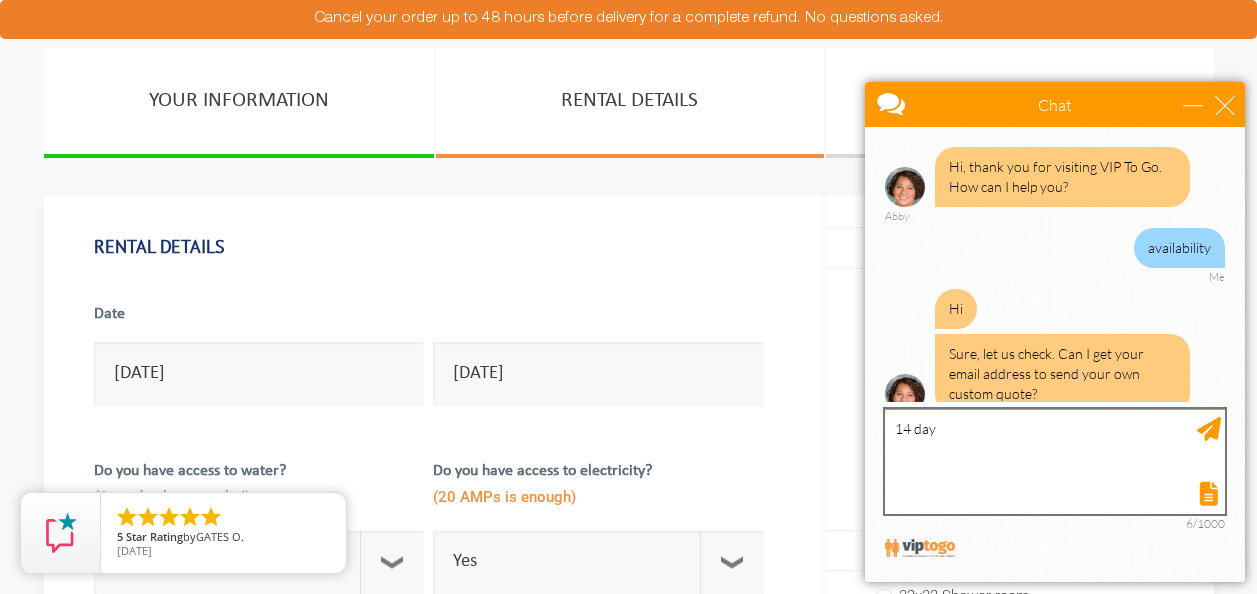 type on "14 days" 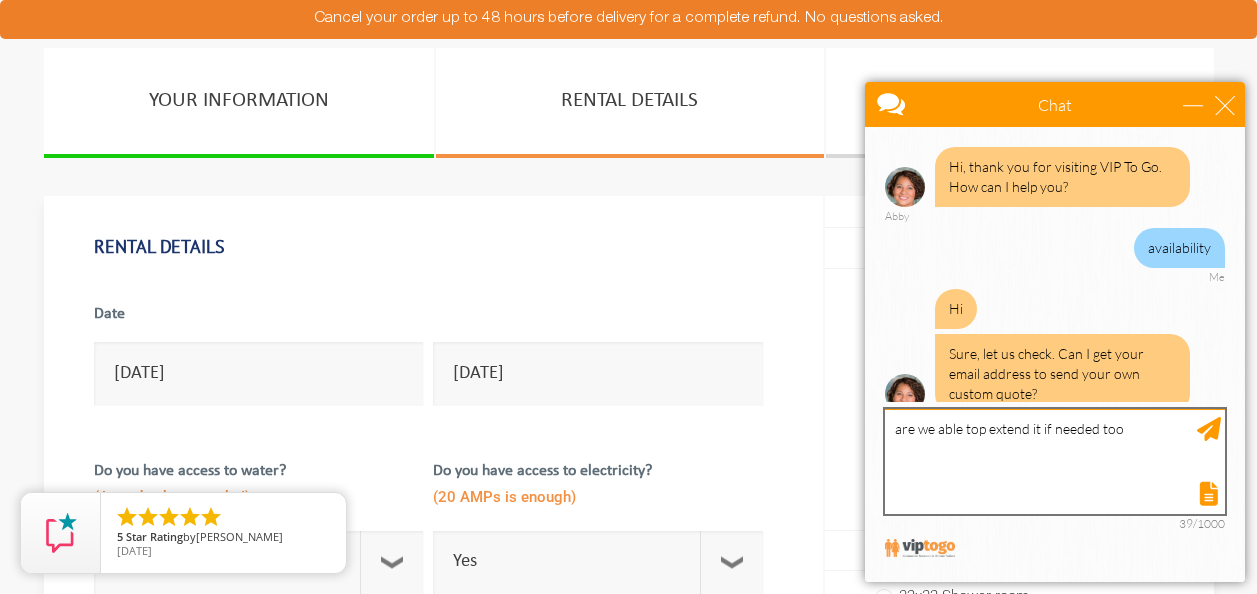 type on "are we able top extend it if needed too?" 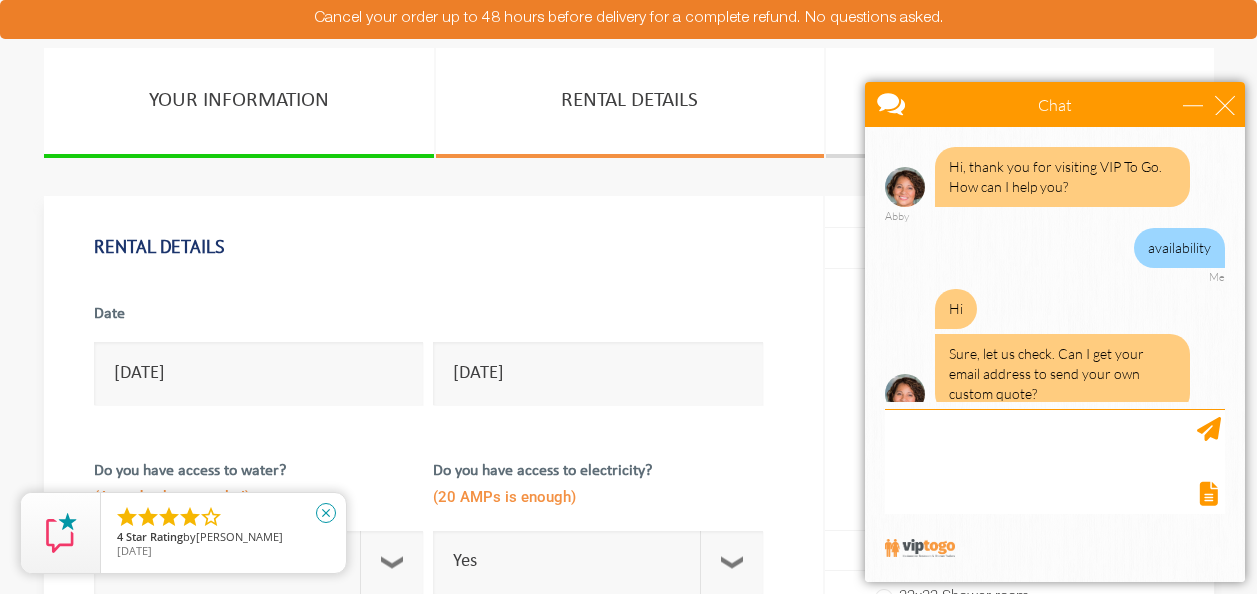 click on "close" at bounding box center (326, 513) 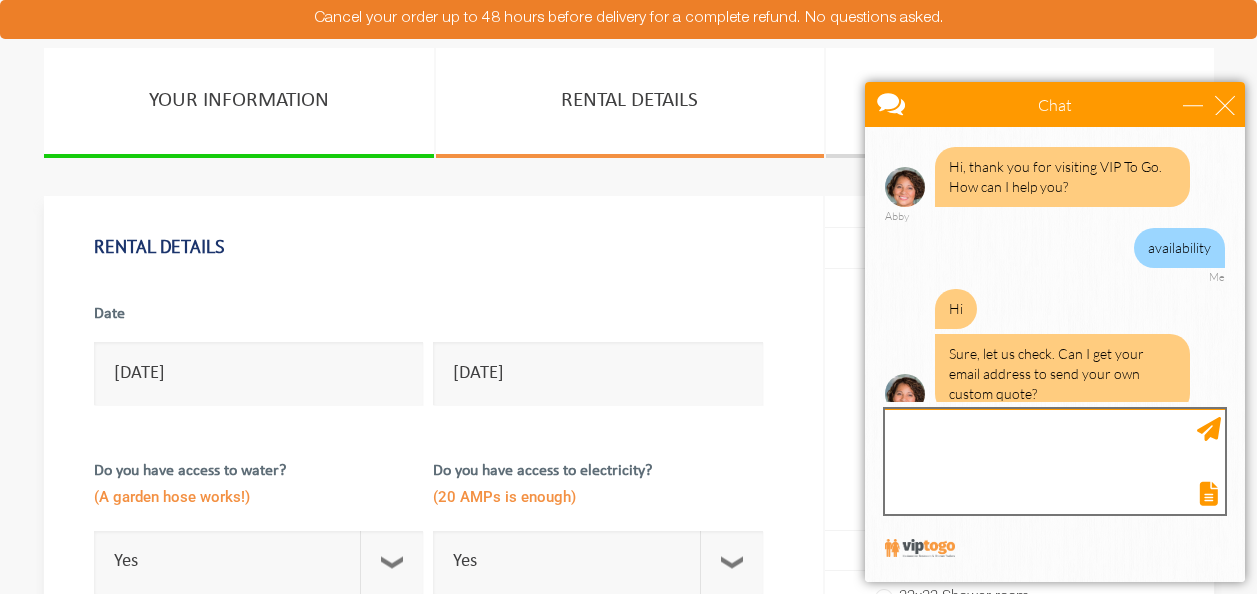 click at bounding box center [1055, 461] 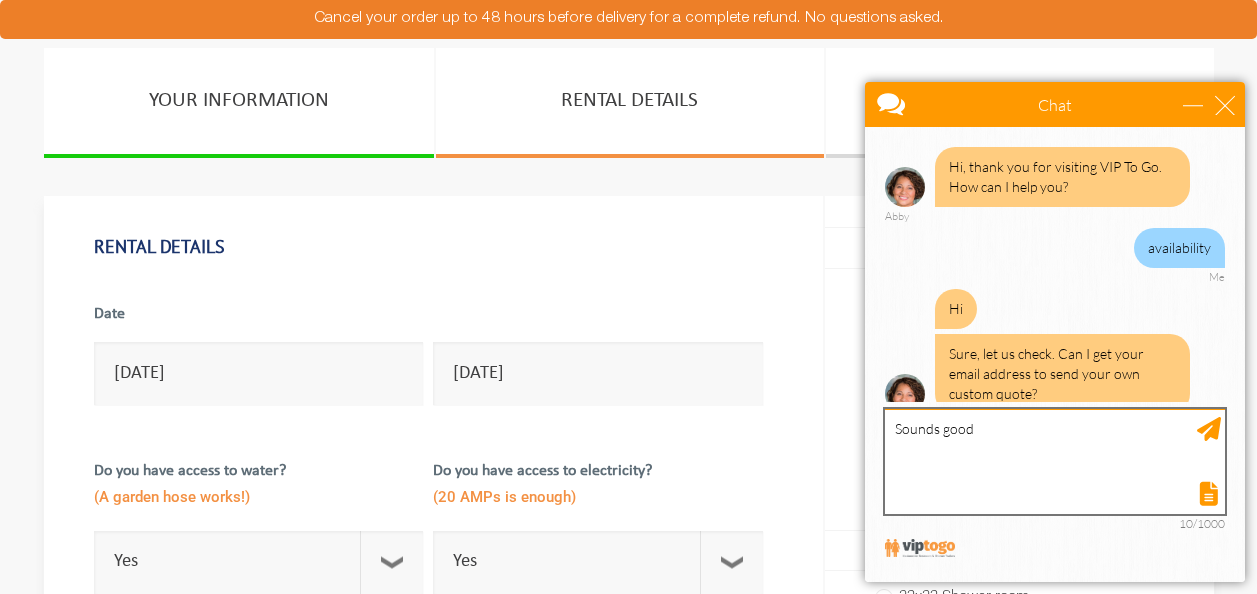 type on "Sounds good" 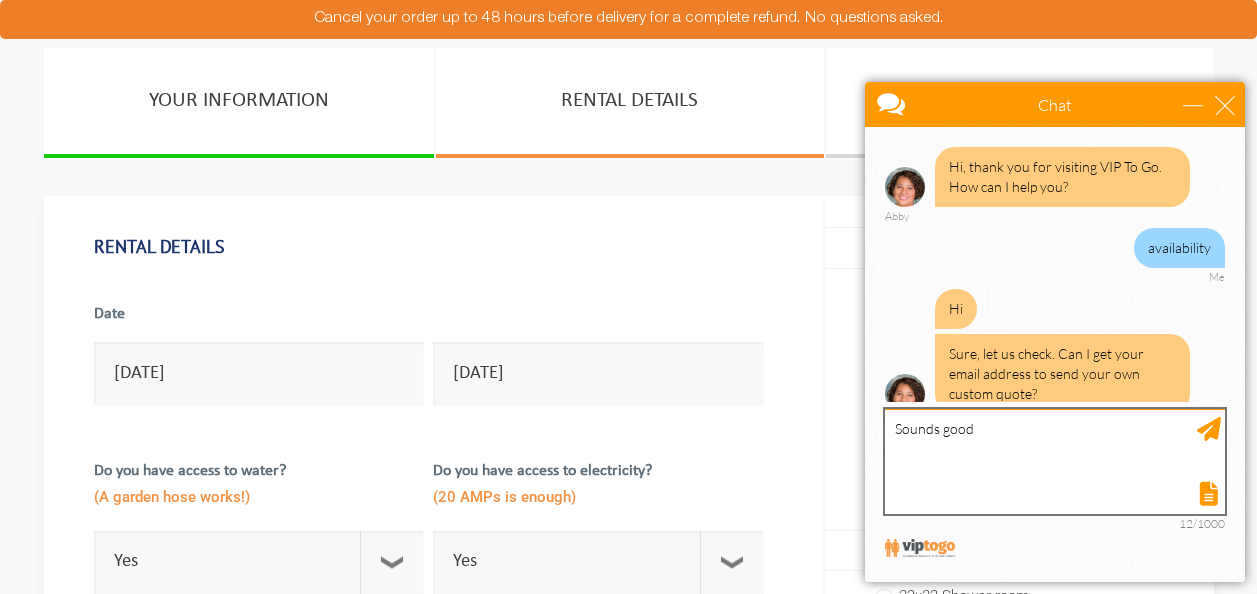 scroll, scrollTop: 891, scrollLeft: 0, axis: vertical 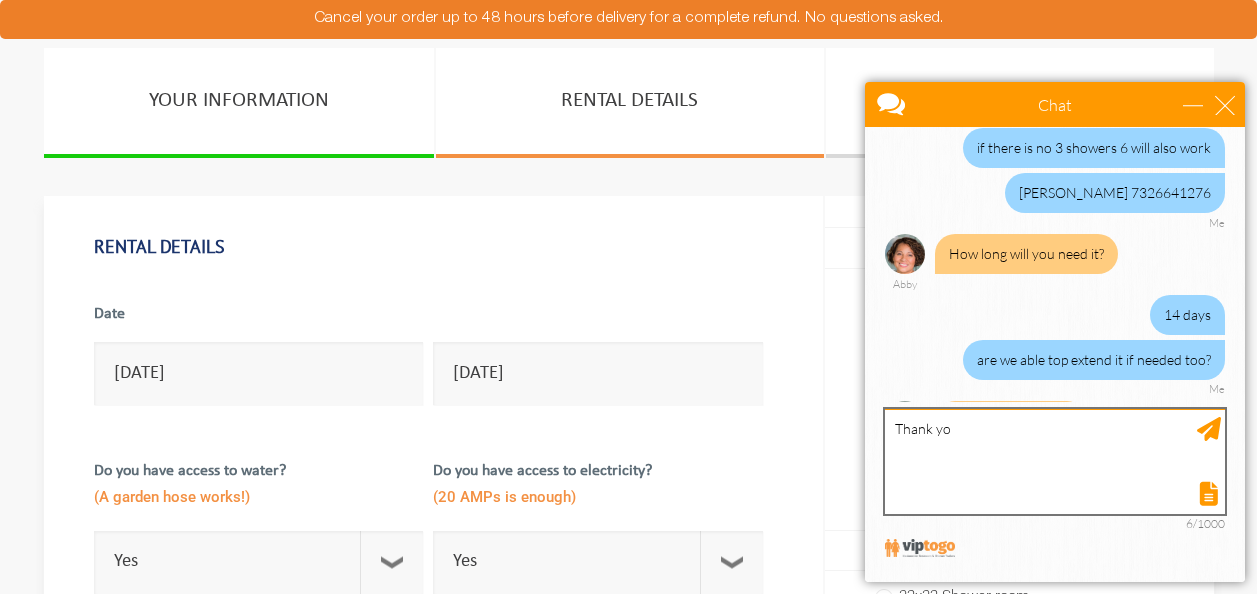 type on "Thank you" 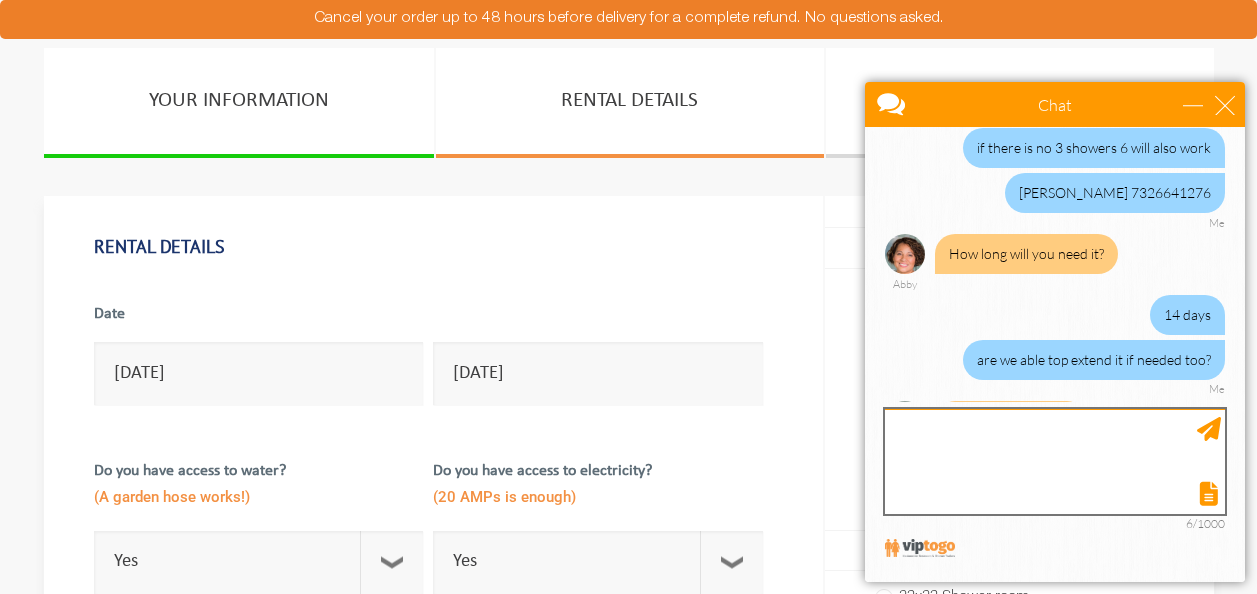type on "u" 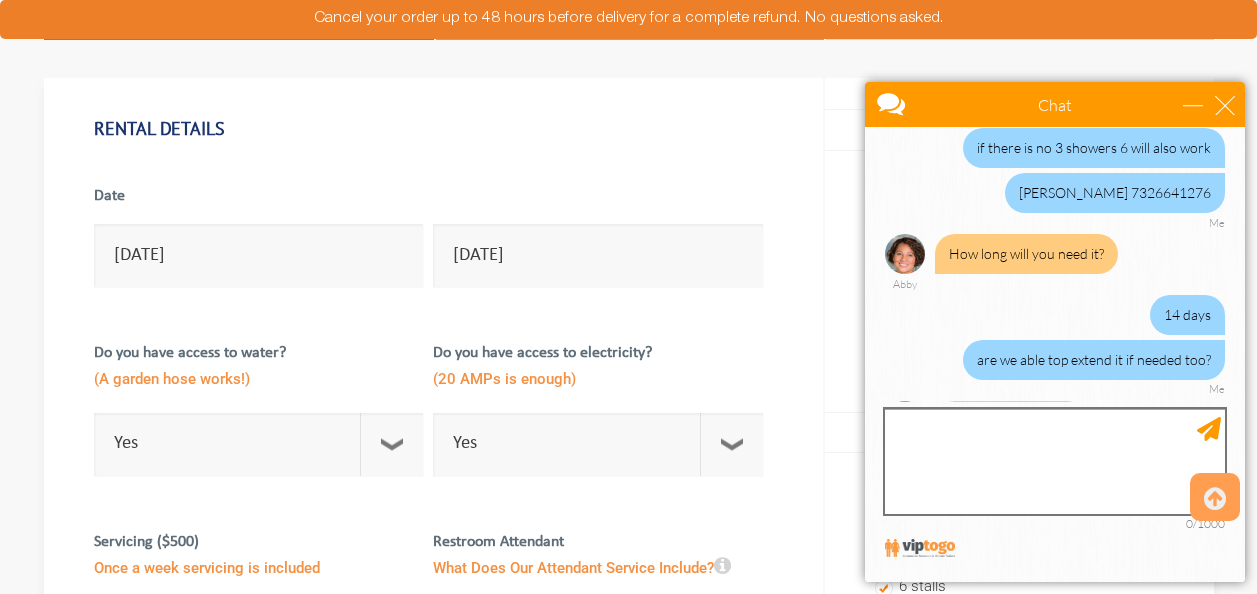 scroll, scrollTop: 119, scrollLeft: 0, axis: vertical 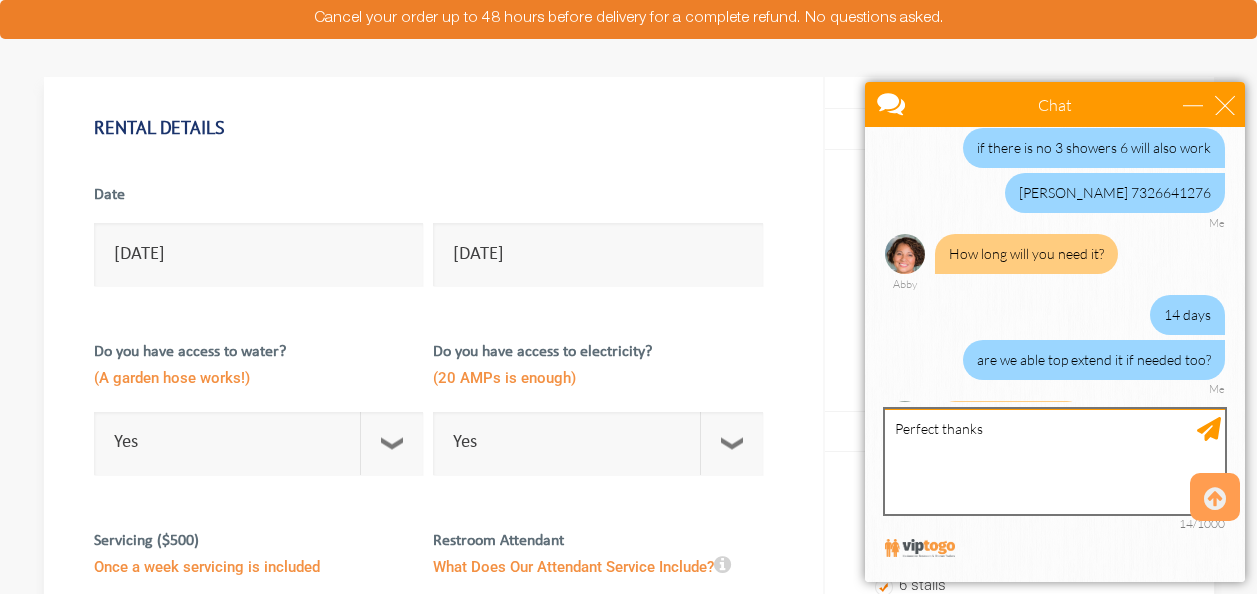 type on "Perfect thanks!" 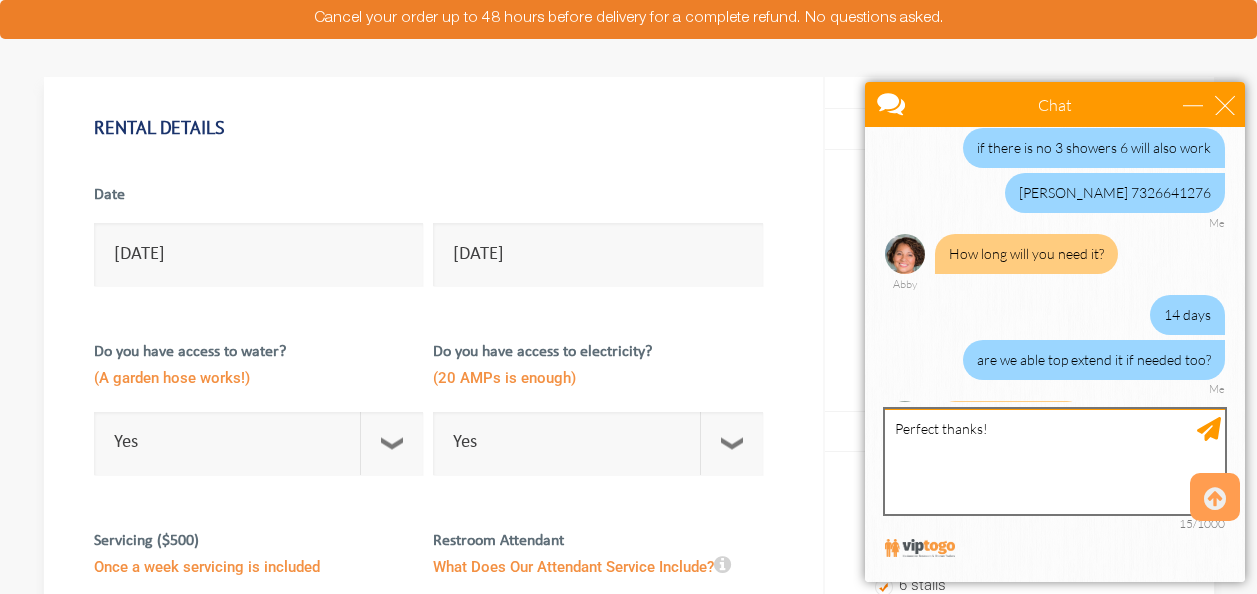 type 